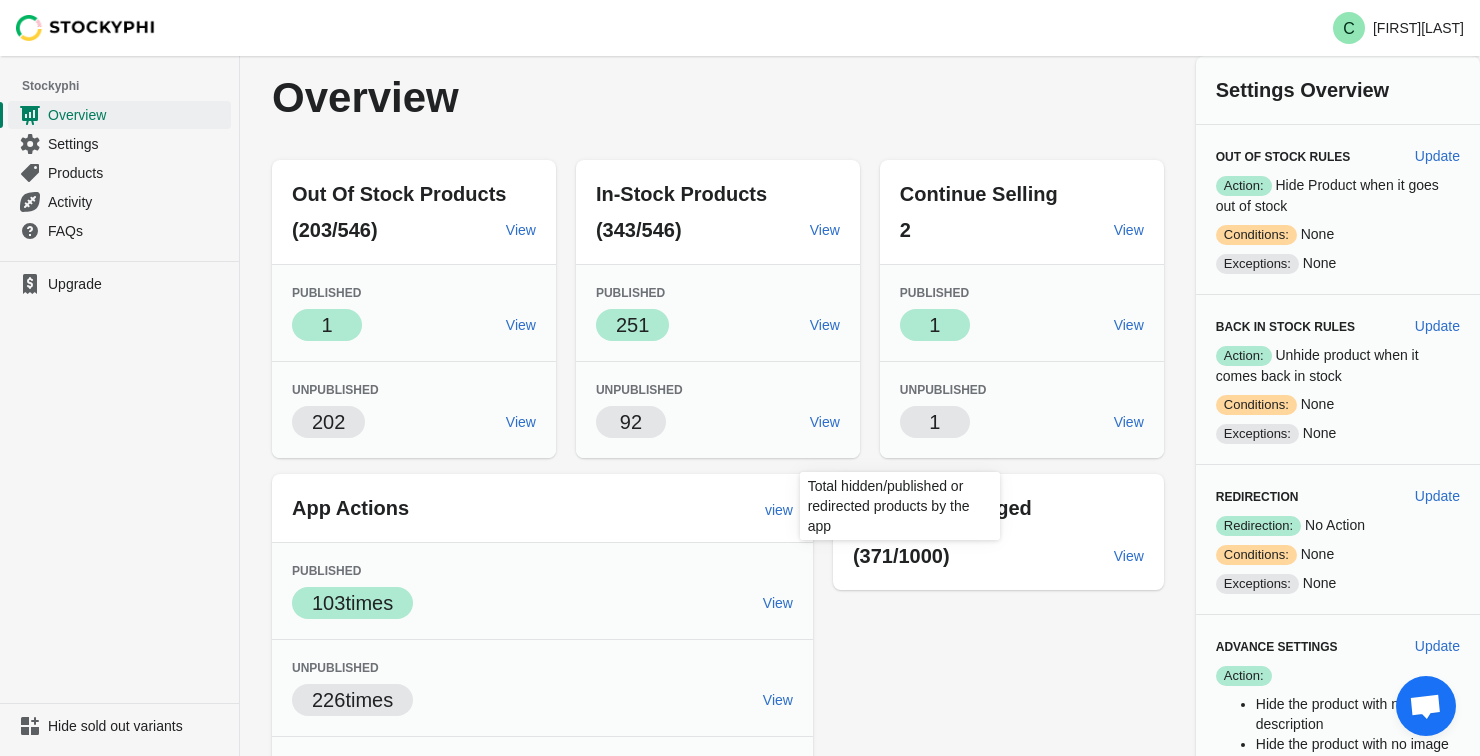 scroll, scrollTop: 74, scrollLeft: 0, axis: vertical 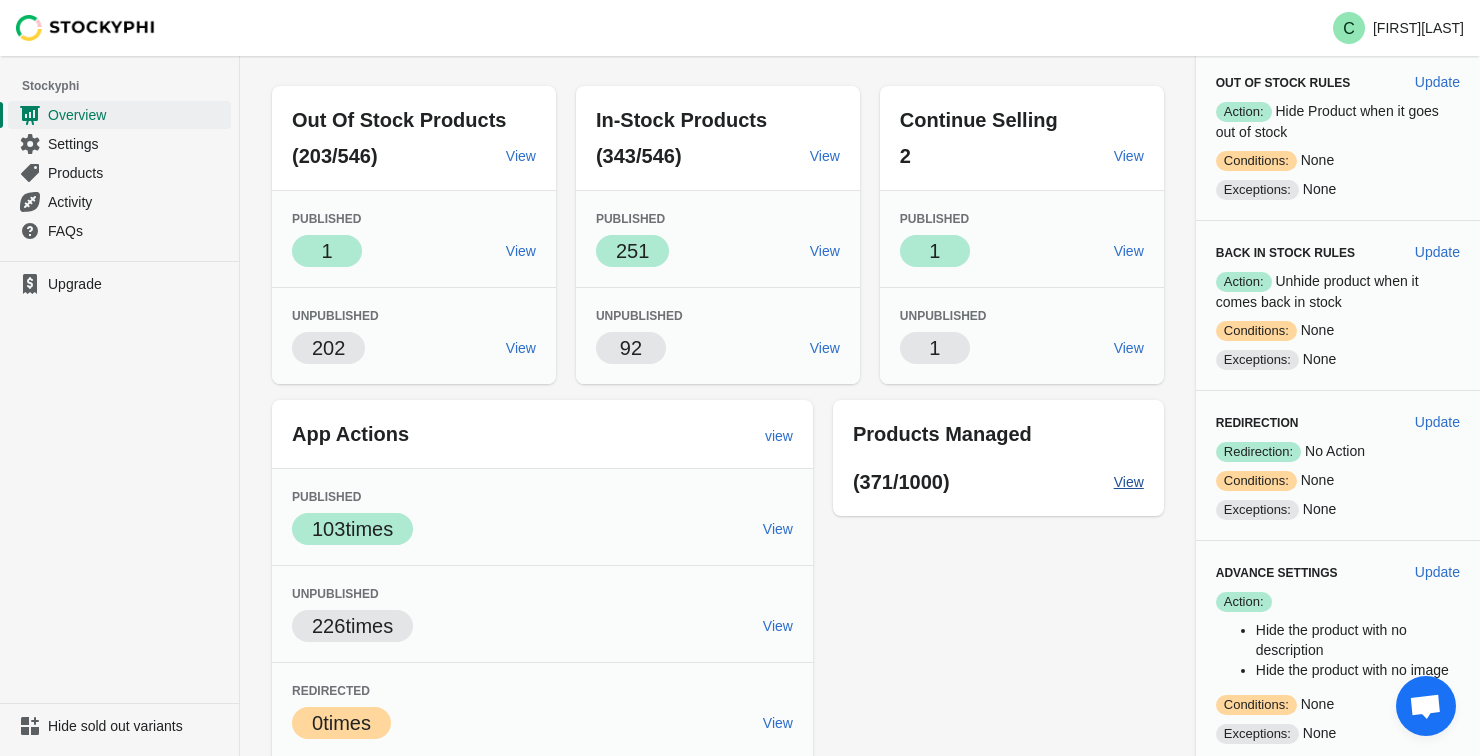 click on "View" at bounding box center [1129, 482] 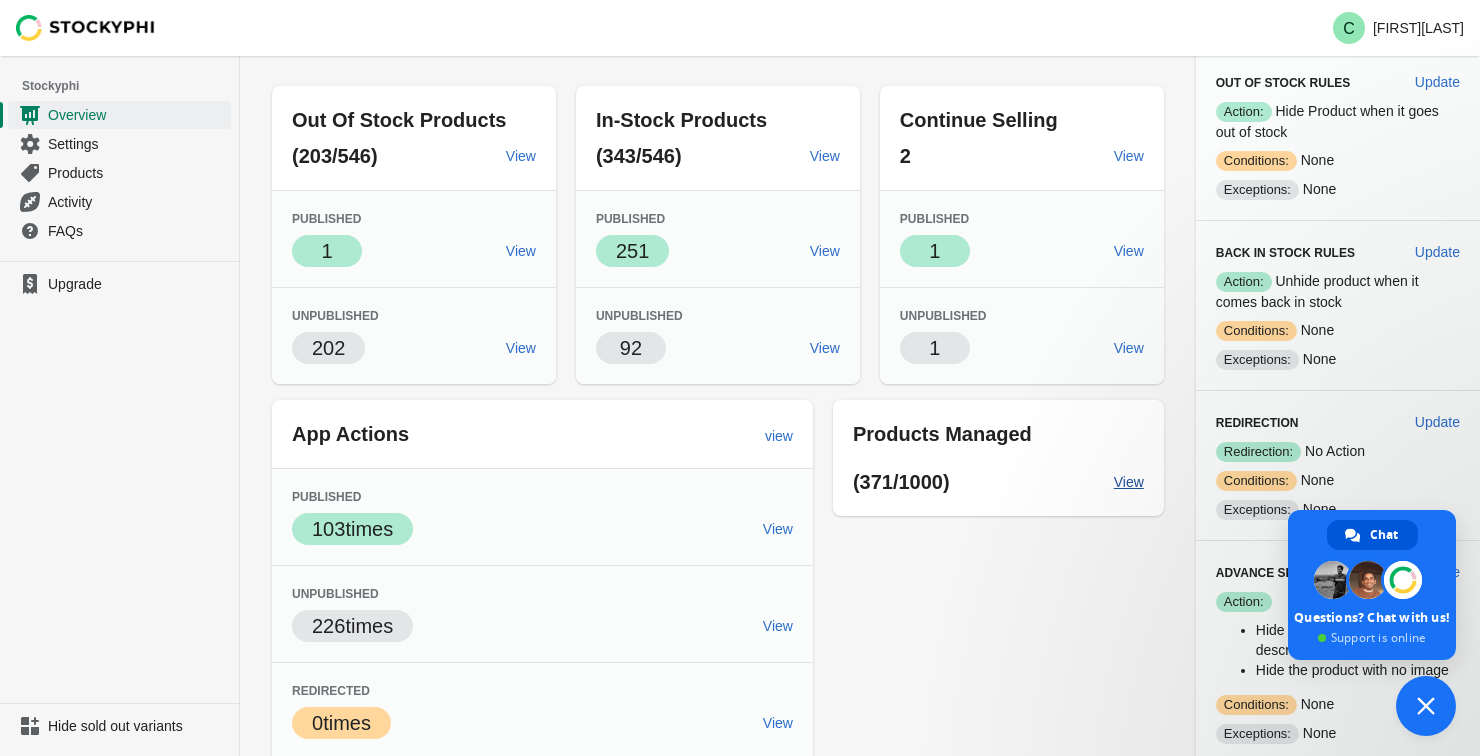 type on "hello the app doesnt work well I have products that appear on my website as sold I want them to be" 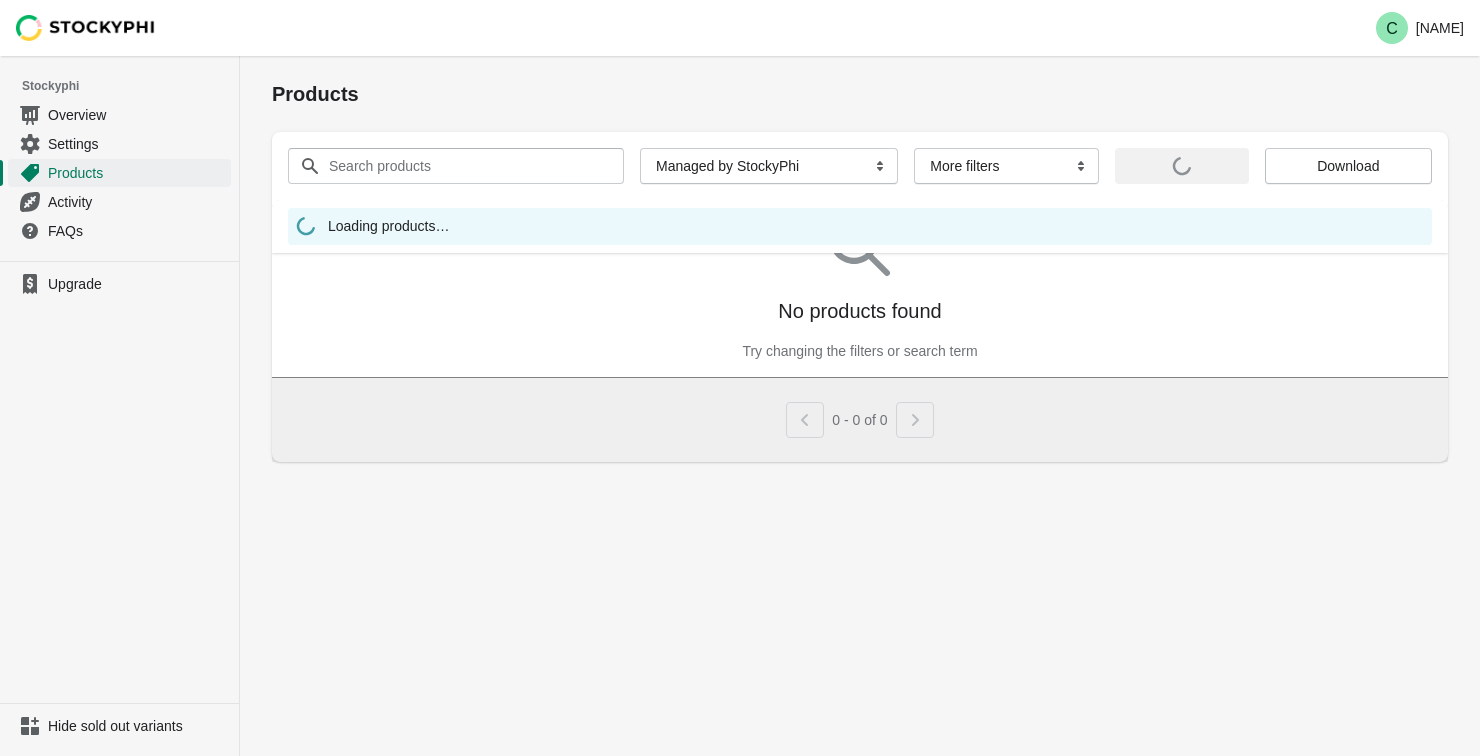 scroll, scrollTop: 0, scrollLeft: 0, axis: both 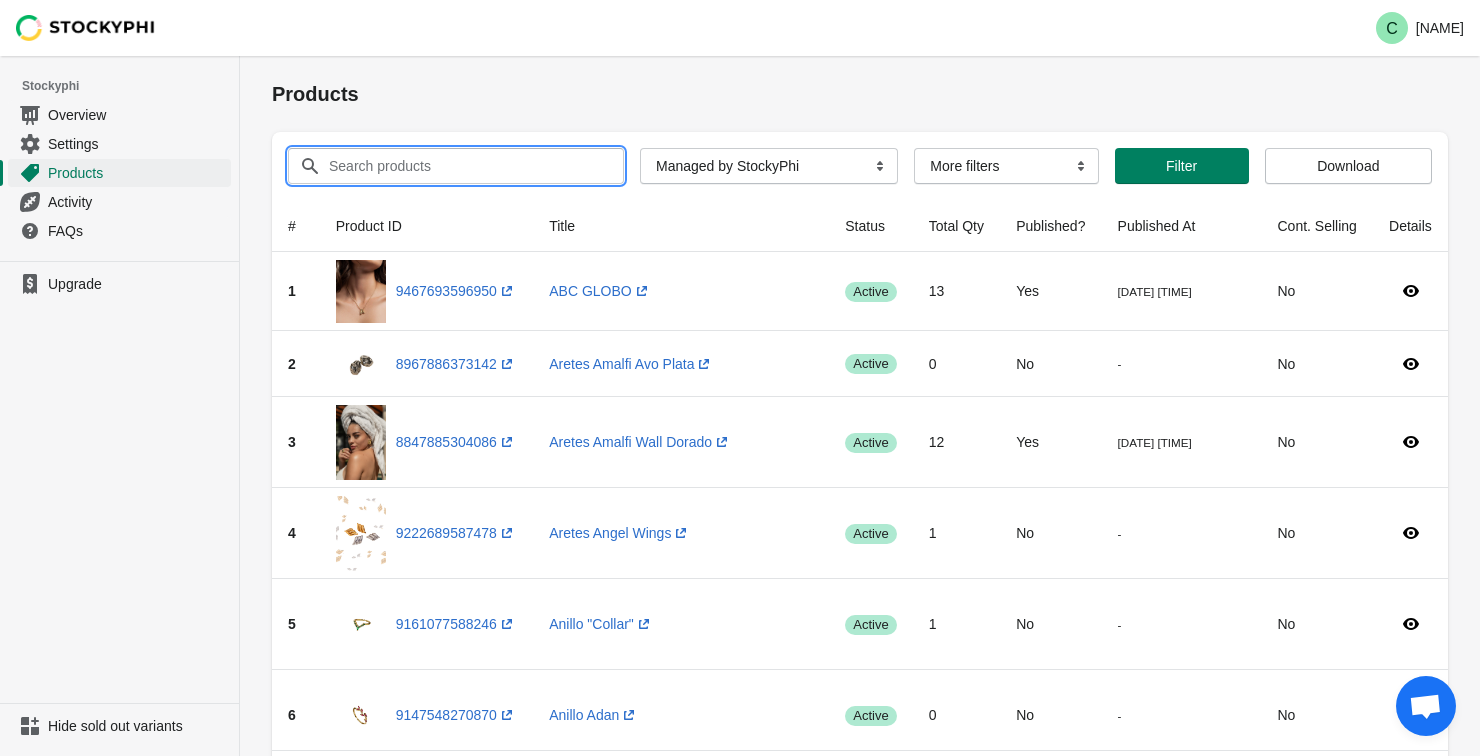click on "Search products" at bounding box center [458, 166] 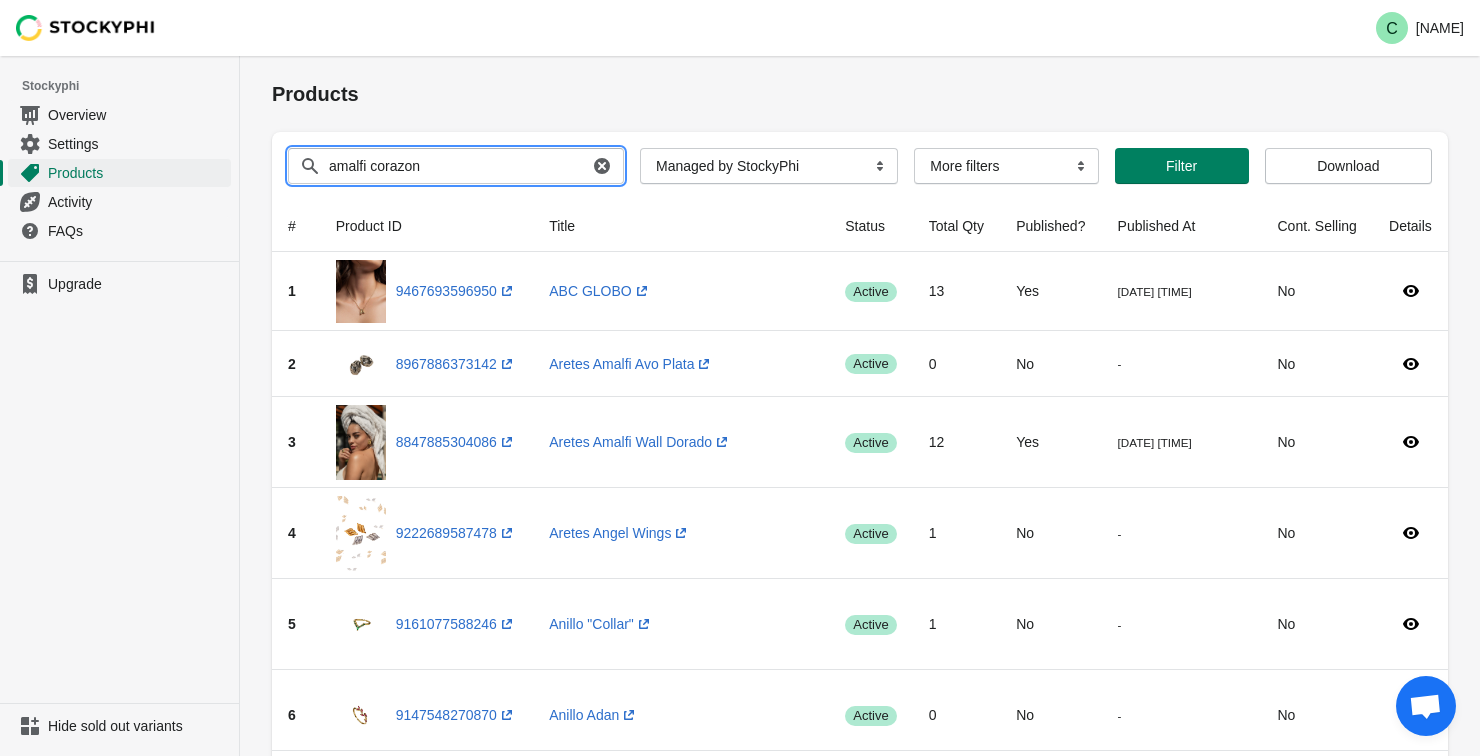 type on "amalfi corazon" 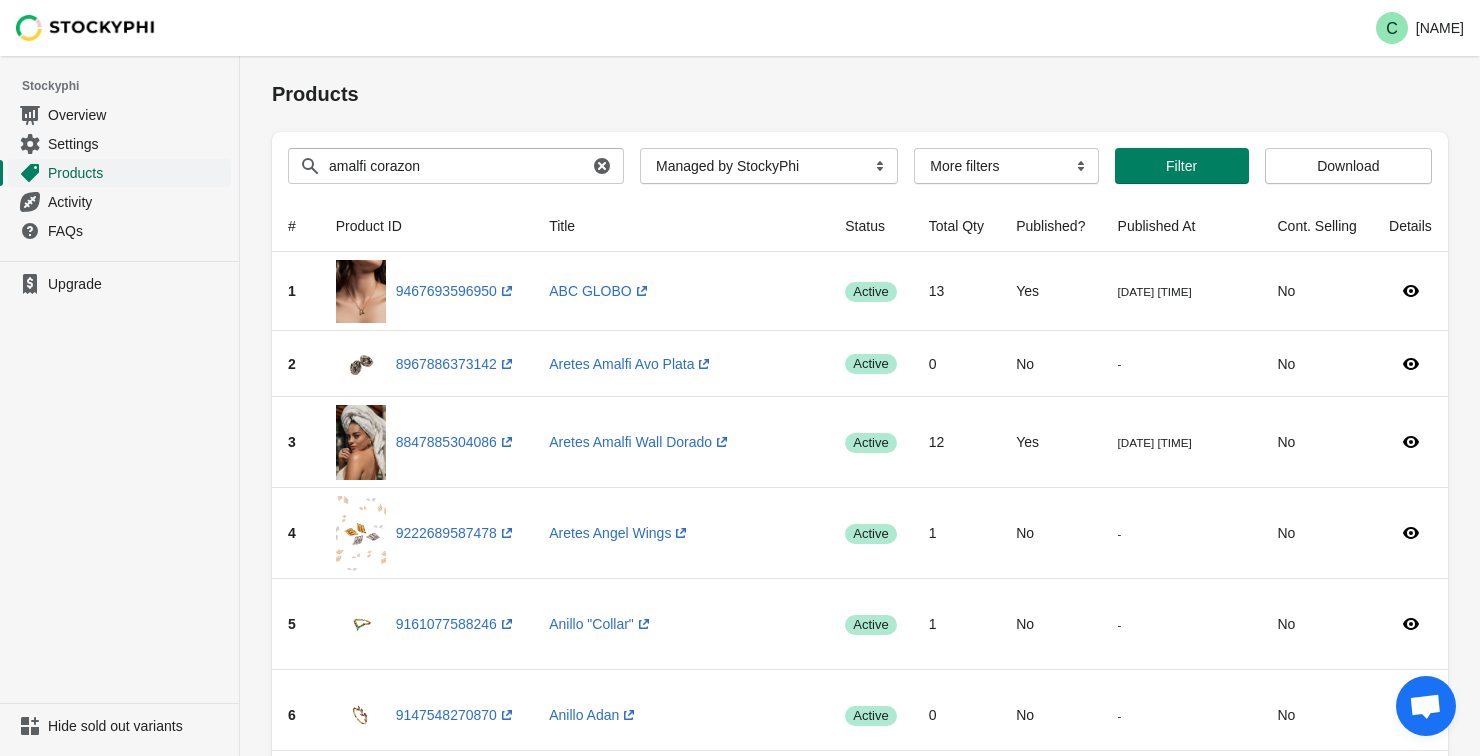 click on "Products" at bounding box center (119, 172) 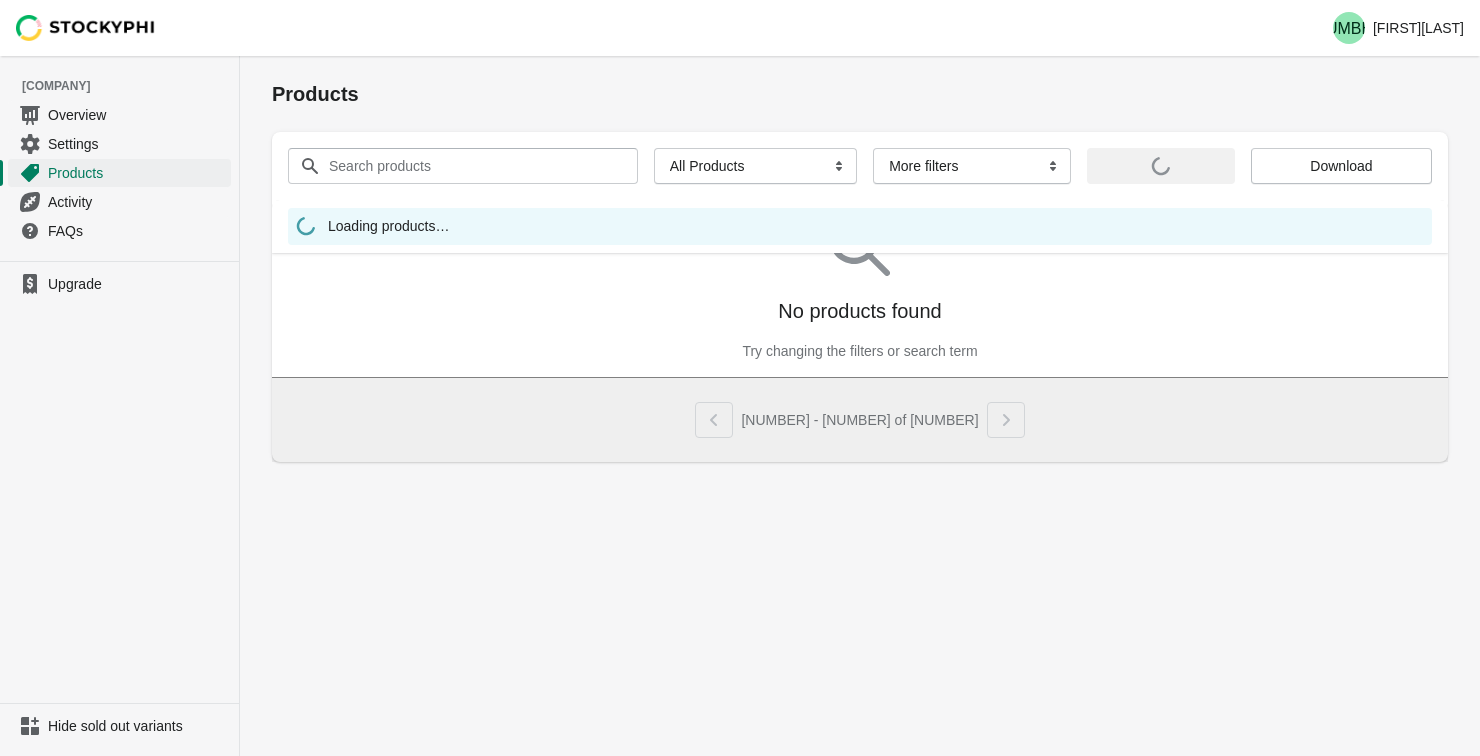 scroll, scrollTop: 0, scrollLeft: 0, axis: both 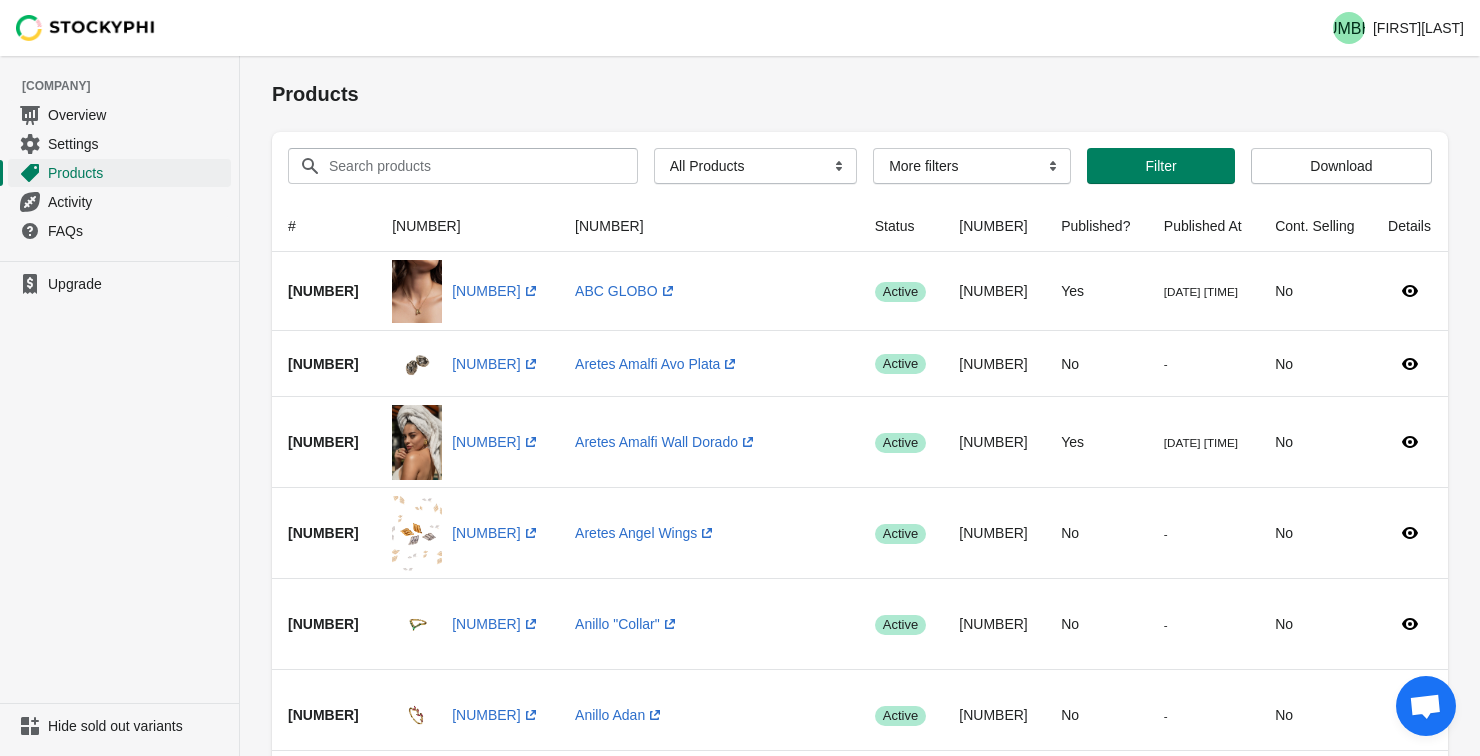 click on "Overview" at bounding box center [137, 115] 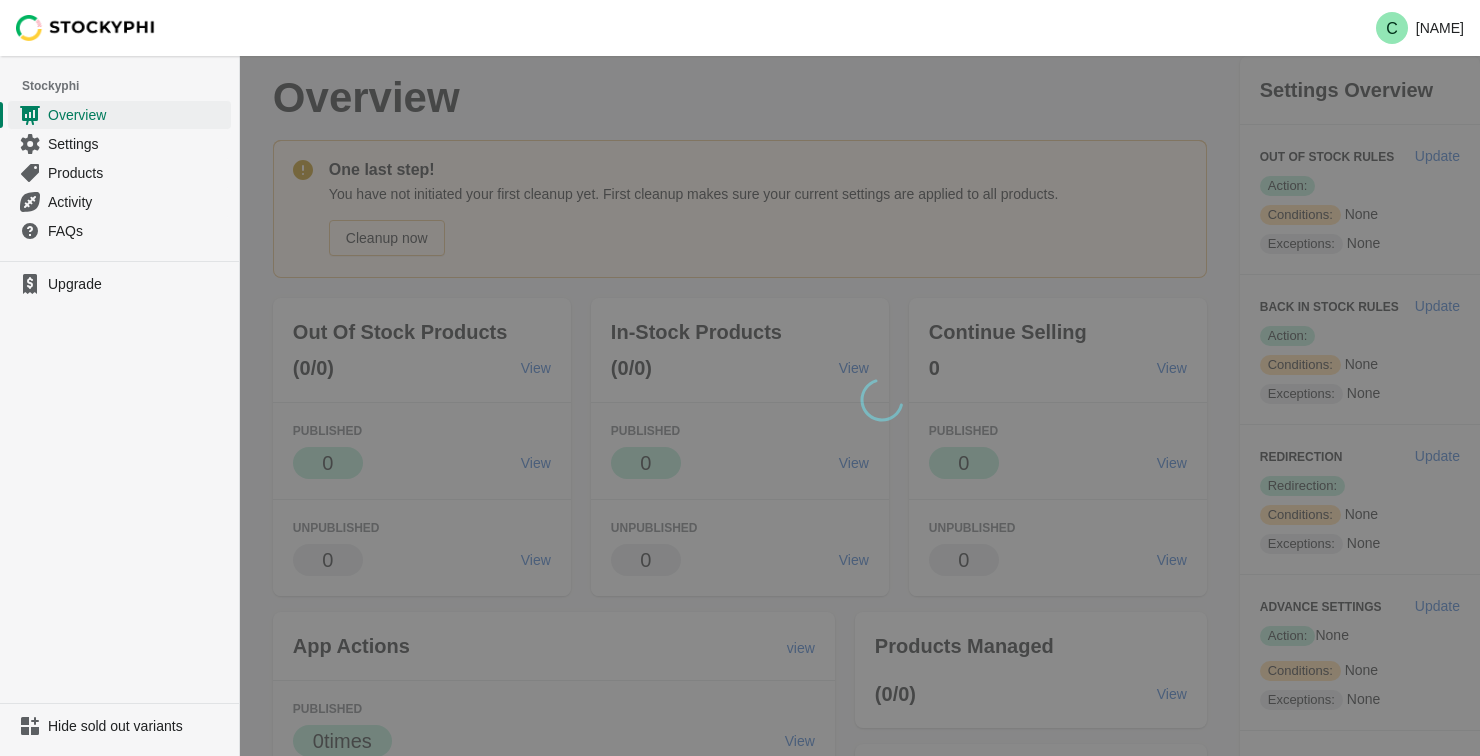 scroll, scrollTop: 0, scrollLeft: 0, axis: both 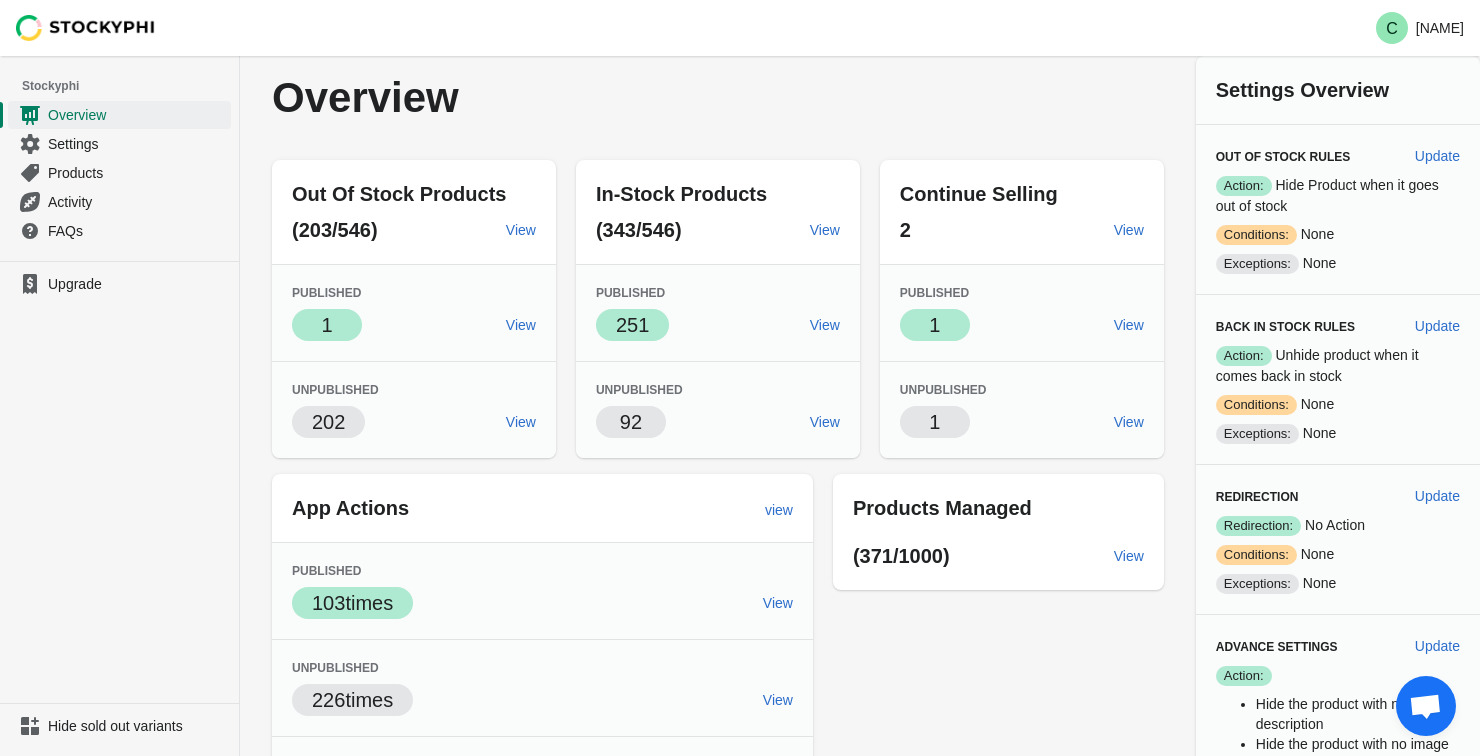 click at bounding box center (1425, 708) 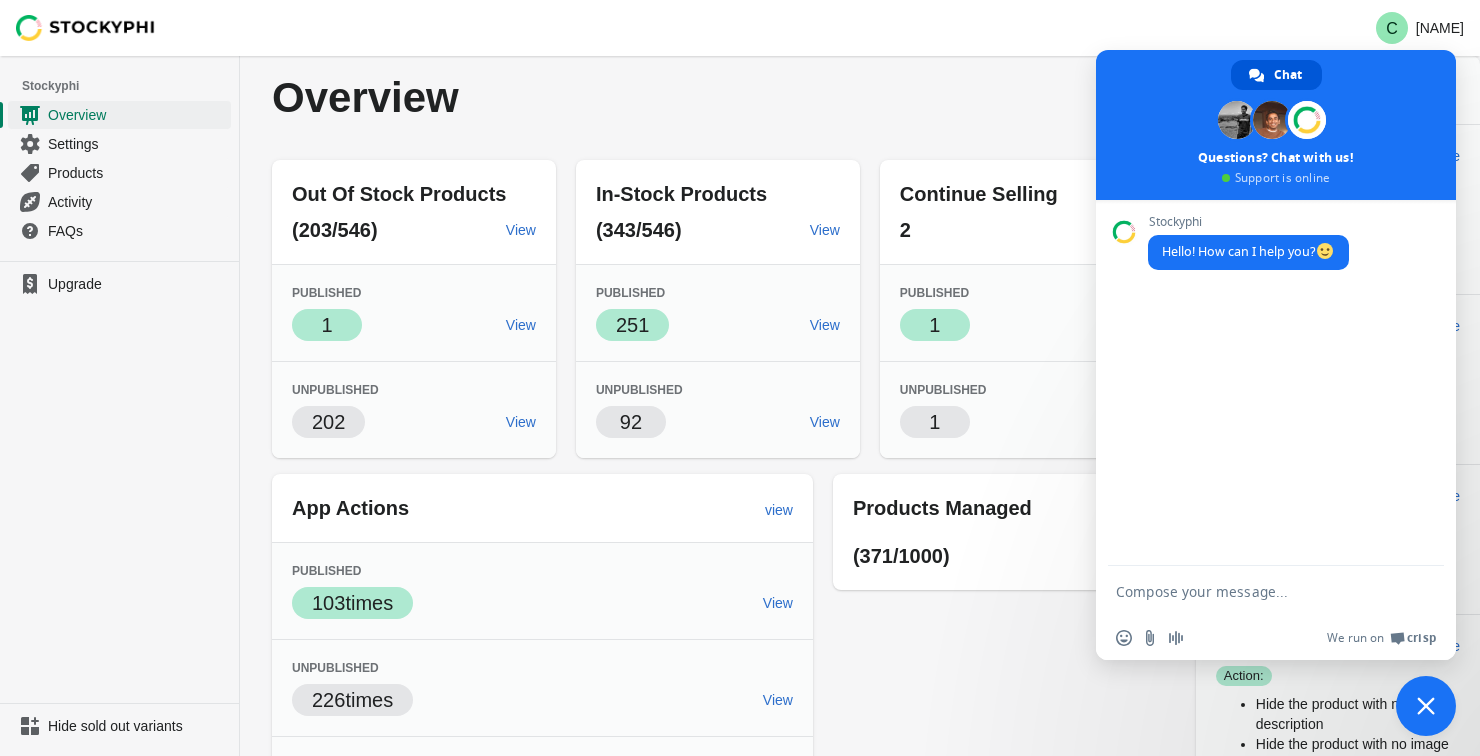click at bounding box center (1256, 591) 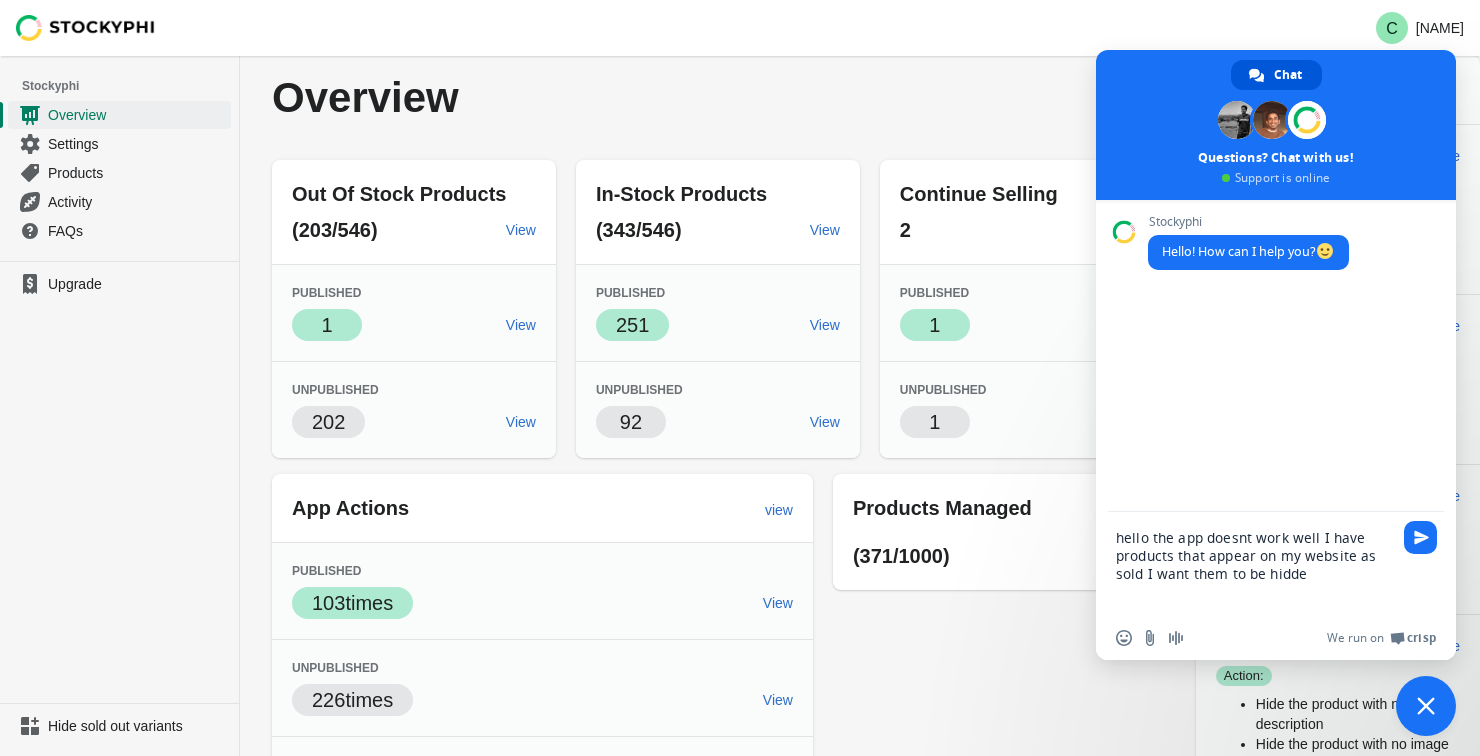 type on "hello the app doesnt work well I have products that appear on my website as sold I want them to be hidden" 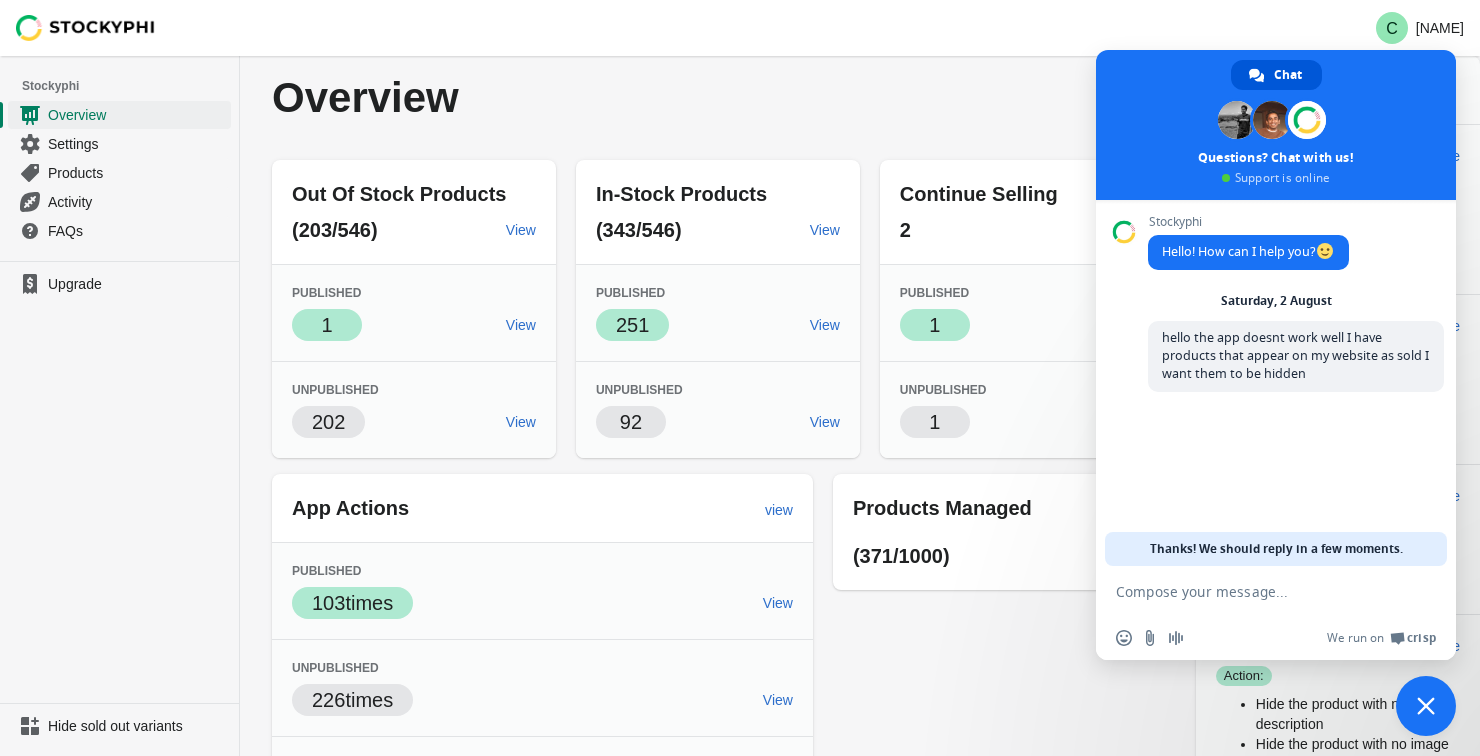 click at bounding box center [1256, 591] 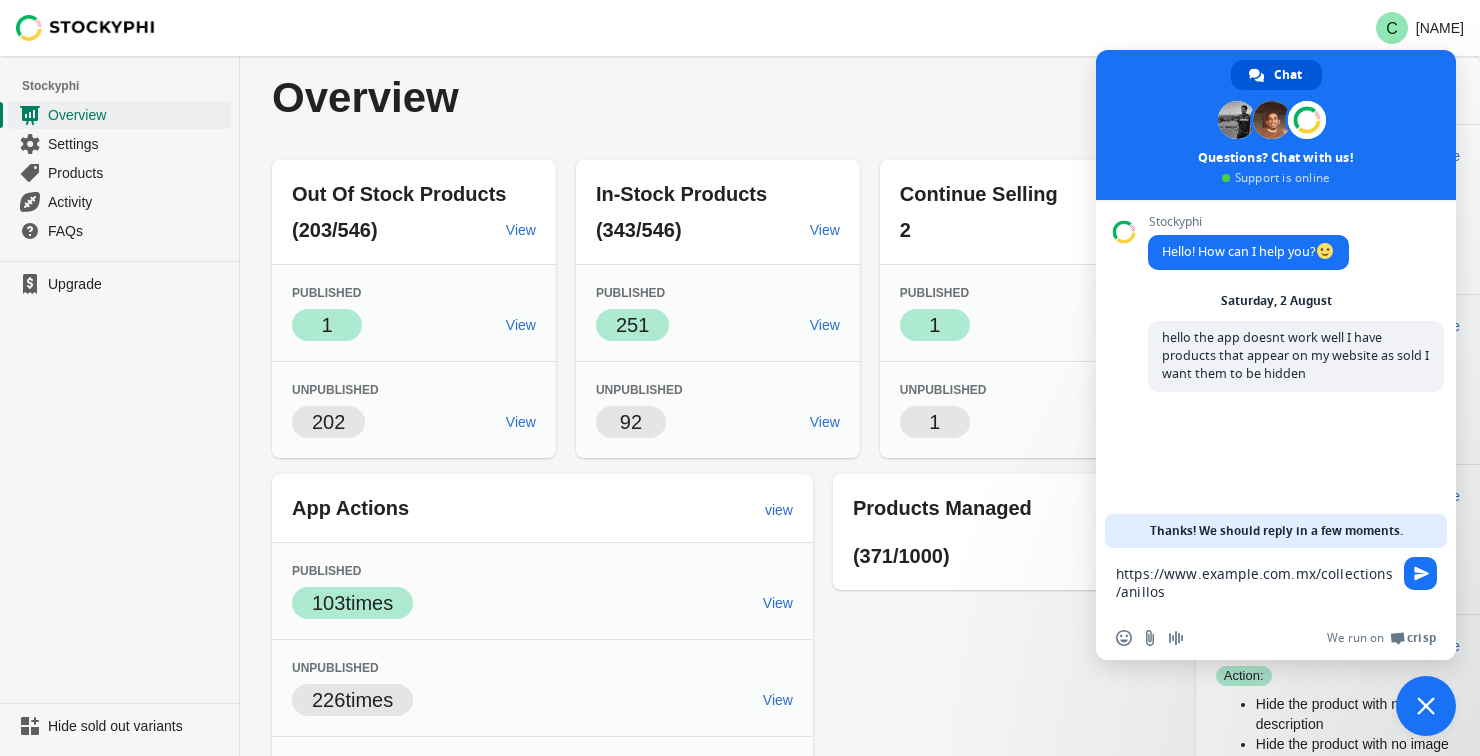 scroll, scrollTop: 3, scrollLeft: 0, axis: vertical 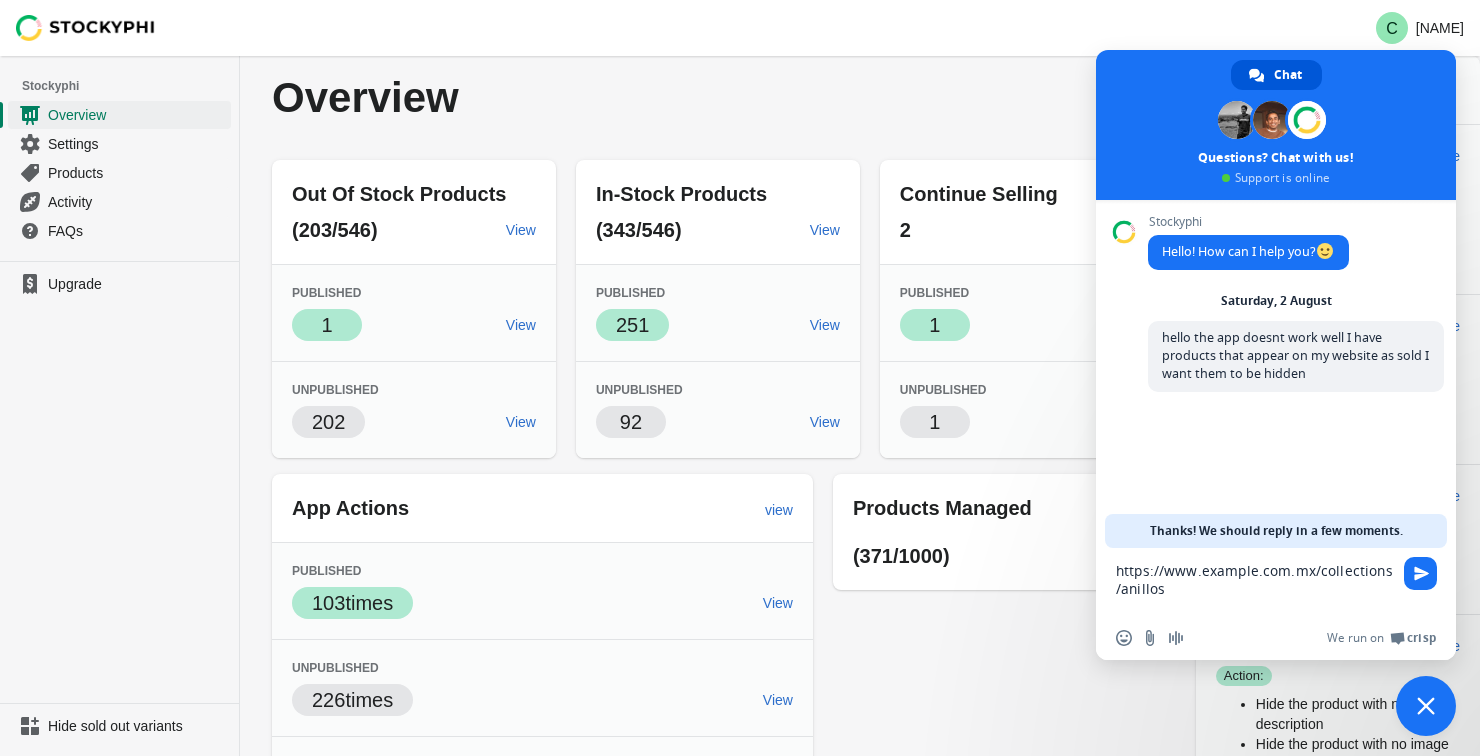 type 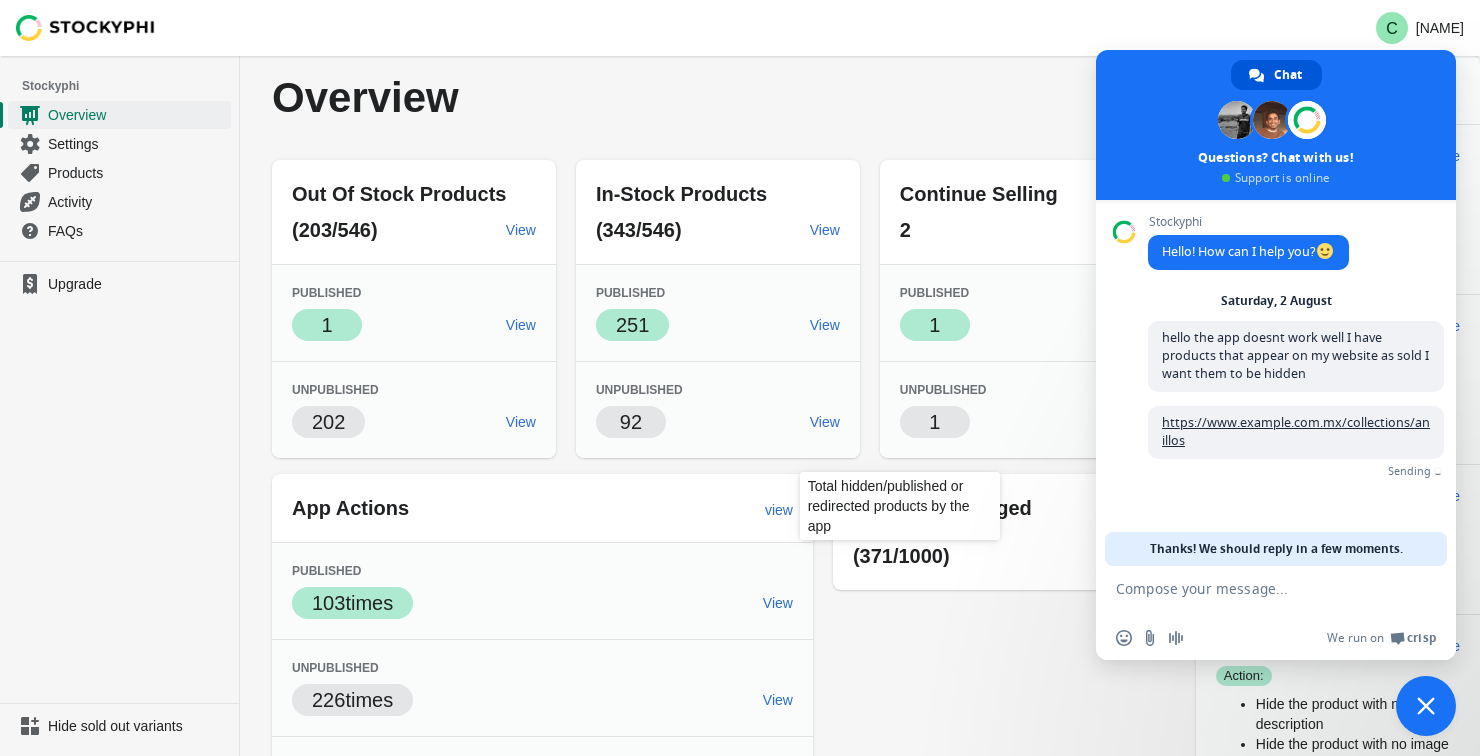 scroll, scrollTop: 72, scrollLeft: 0, axis: vertical 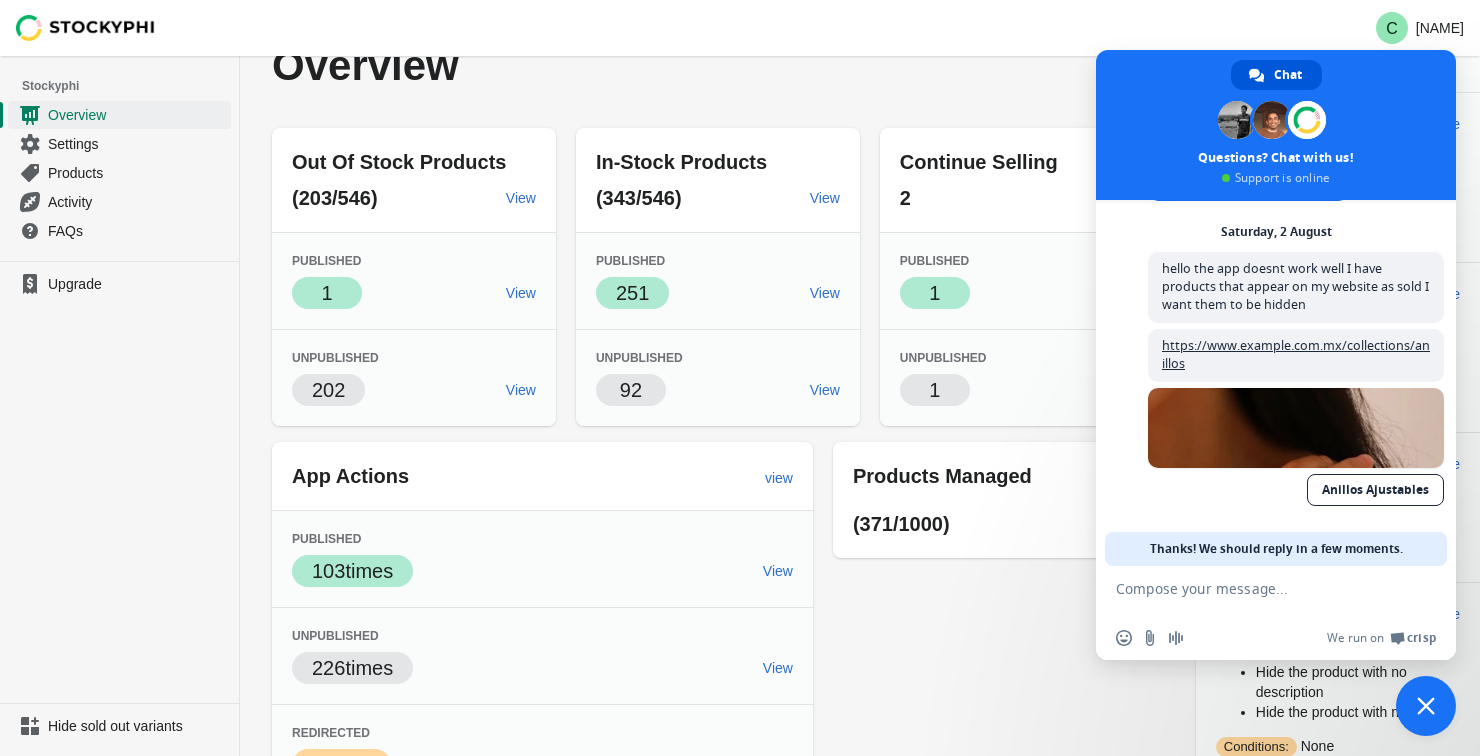 click on "Overview" at bounding box center [718, 66] 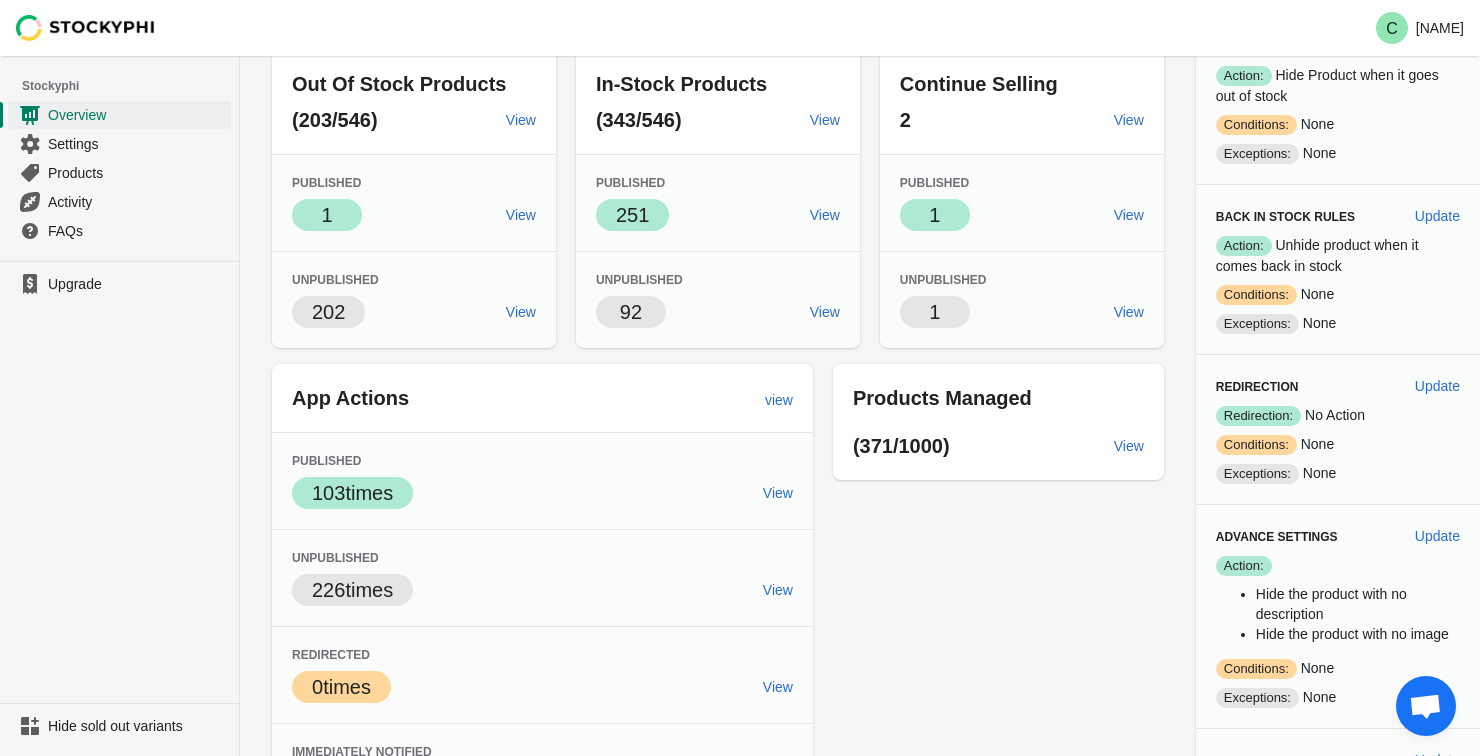 scroll, scrollTop: 114, scrollLeft: 0, axis: vertical 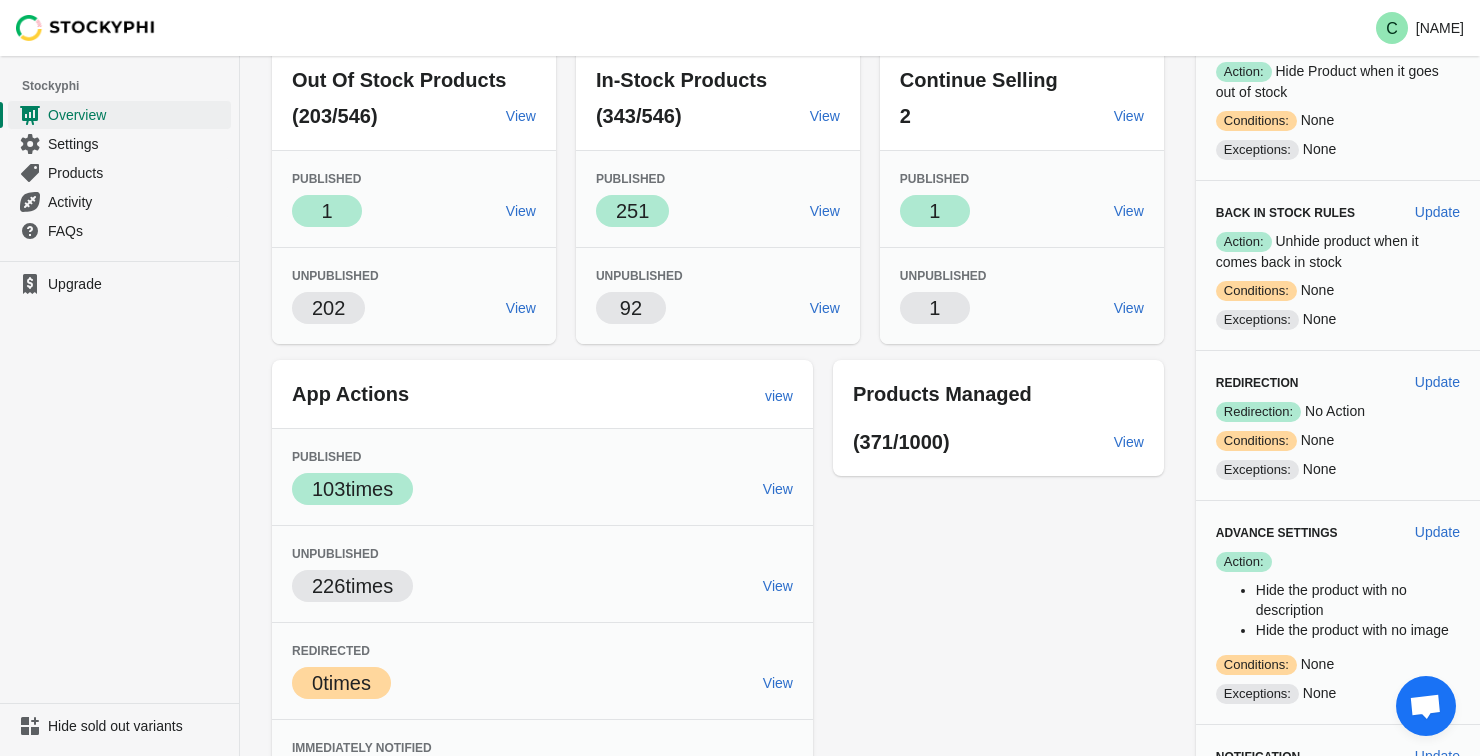 click at bounding box center (1426, 706) 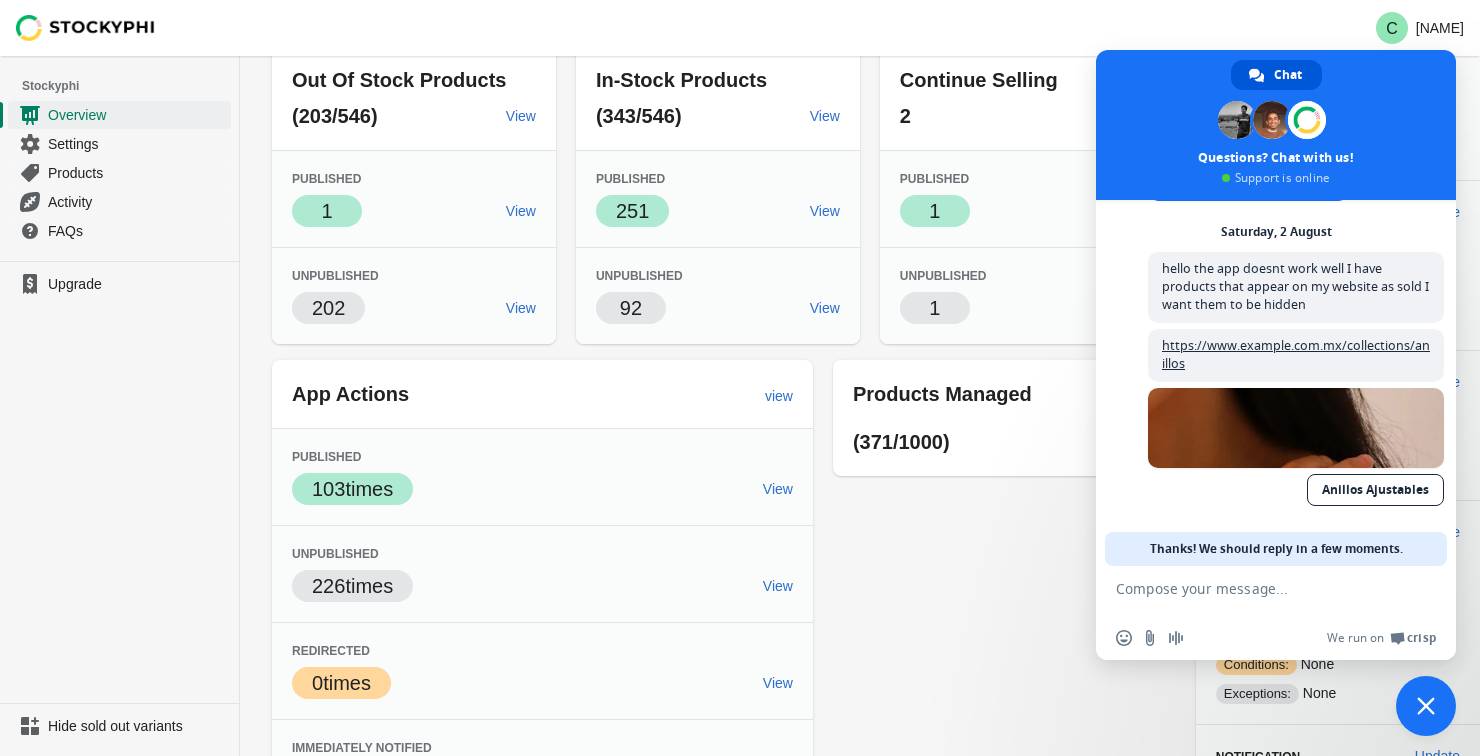click at bounding box center [1150, 638] 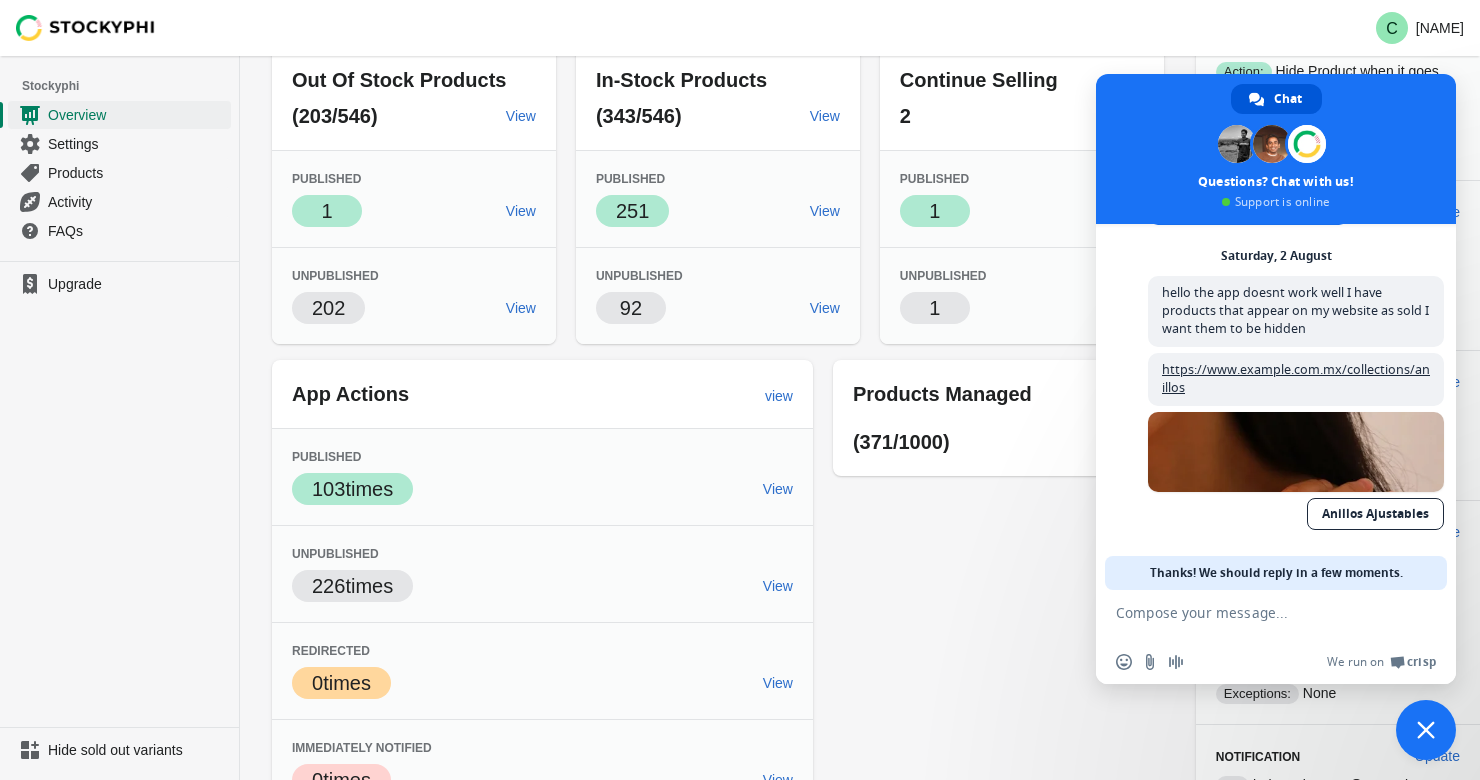 click at bounding box center [1150, 662] 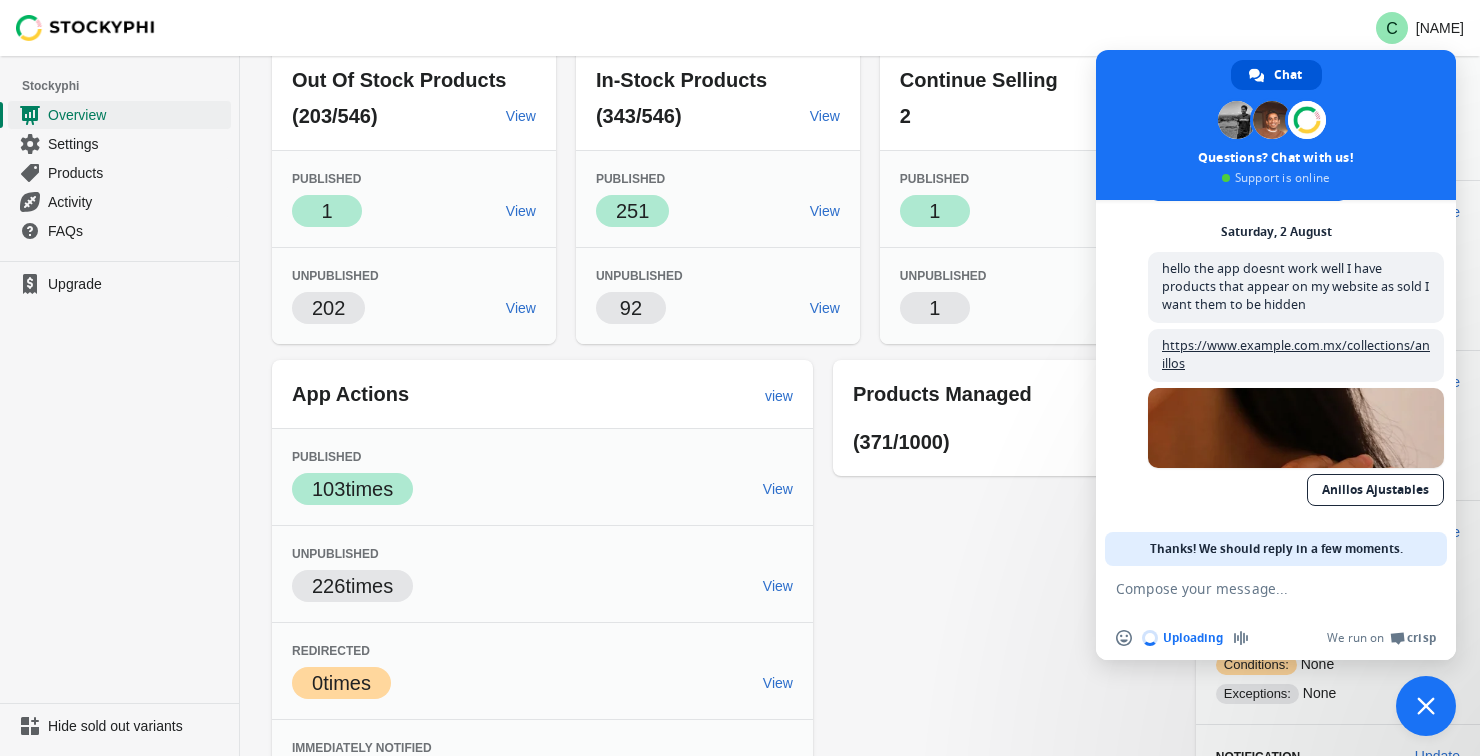 type 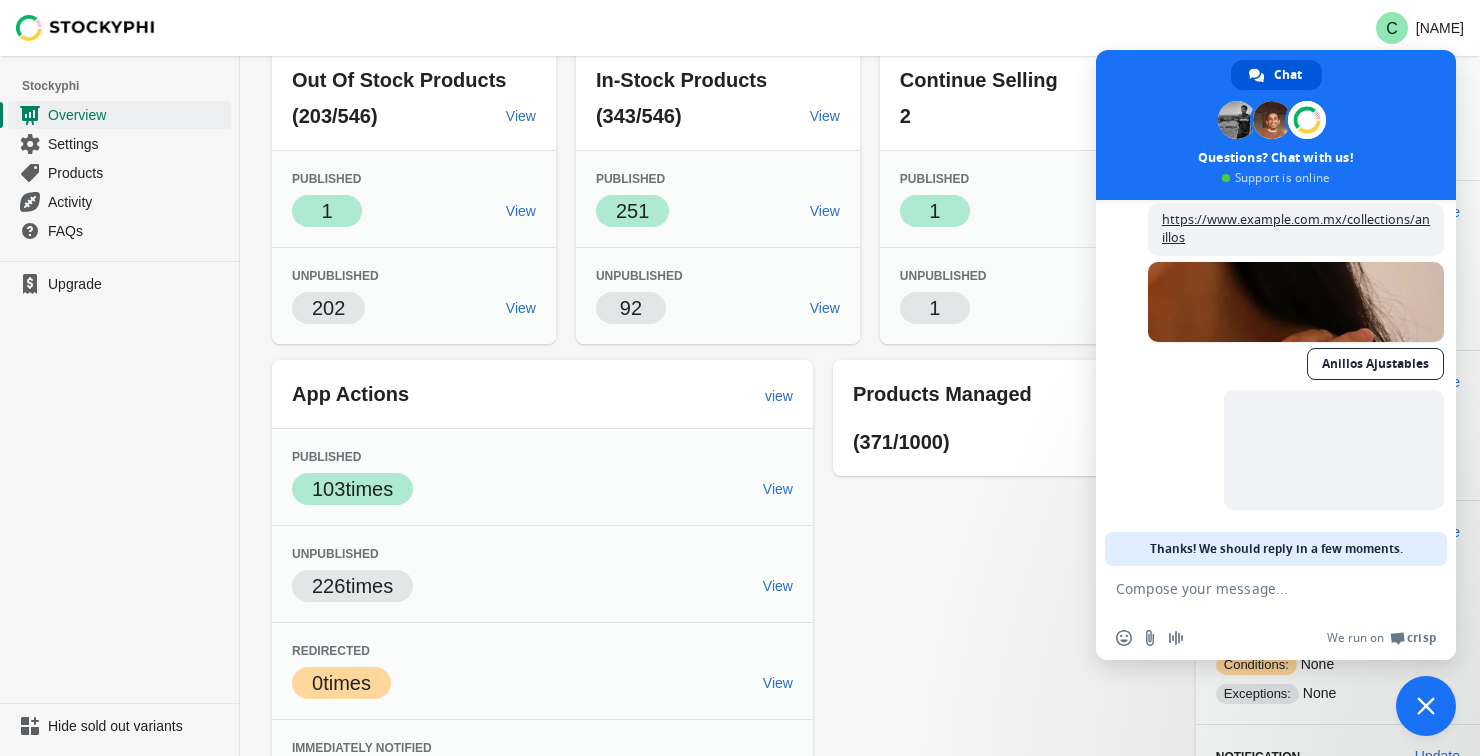 scroll, scrollTop: 198, scrollLeft: 0, axis: vertical 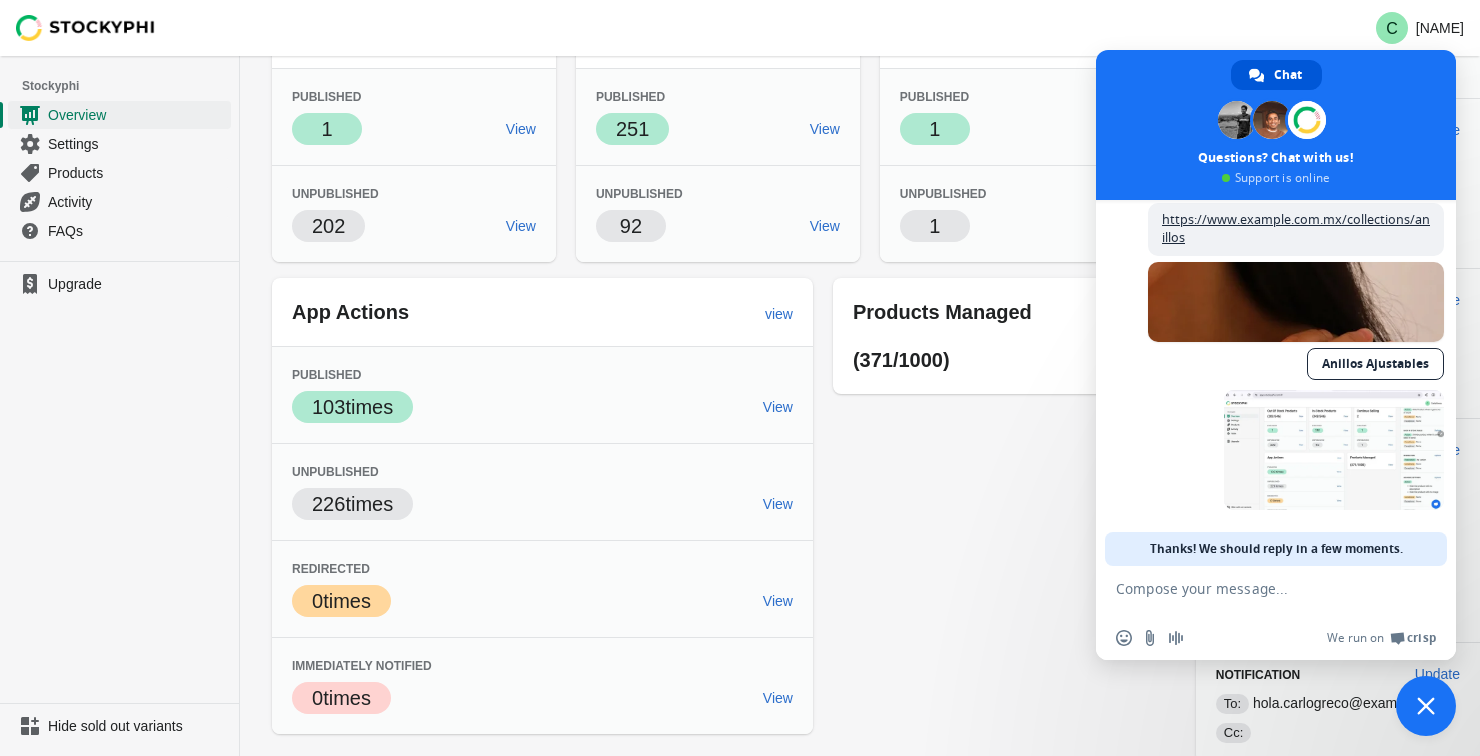 click on "View" at bounding box center [778, 504] 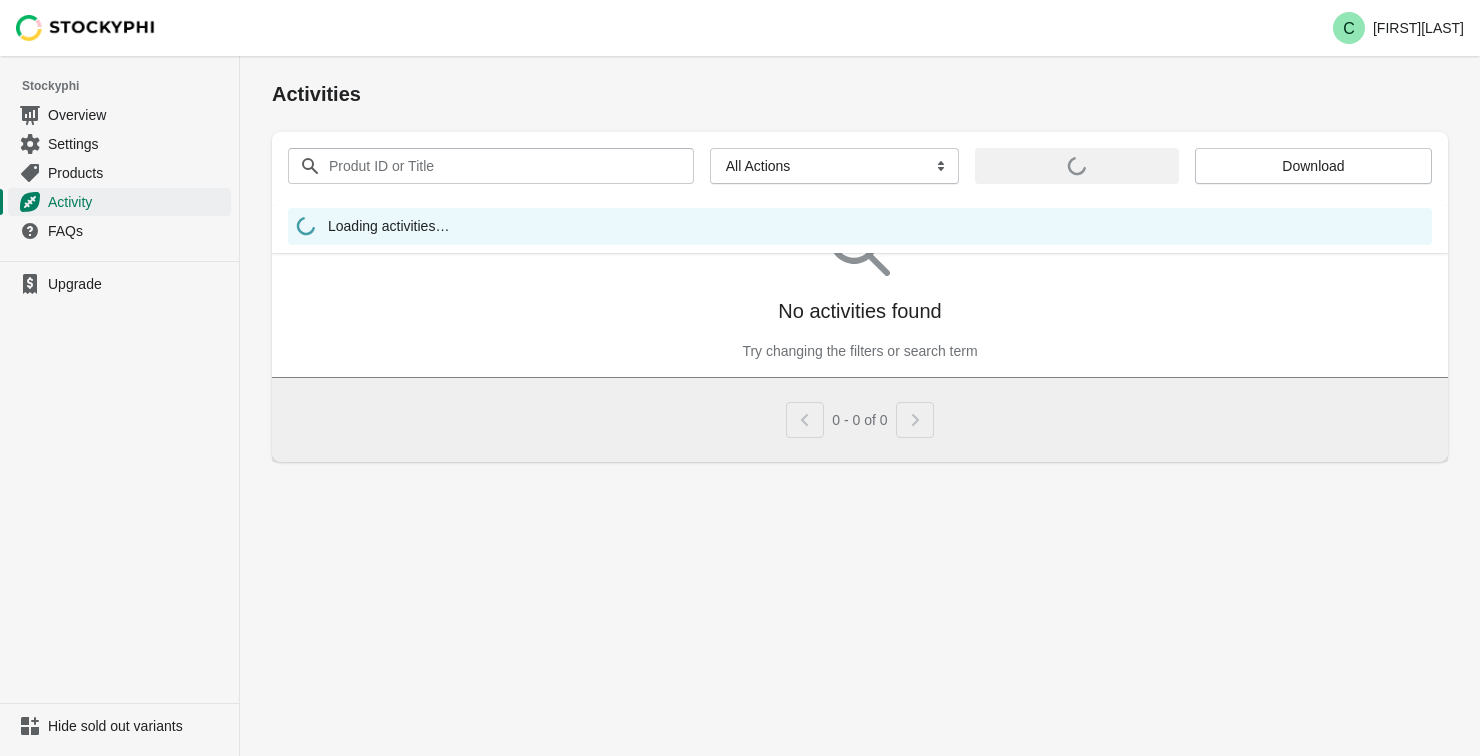 scroll, scrollTop: 0, scrollLeft: 0, axis: both 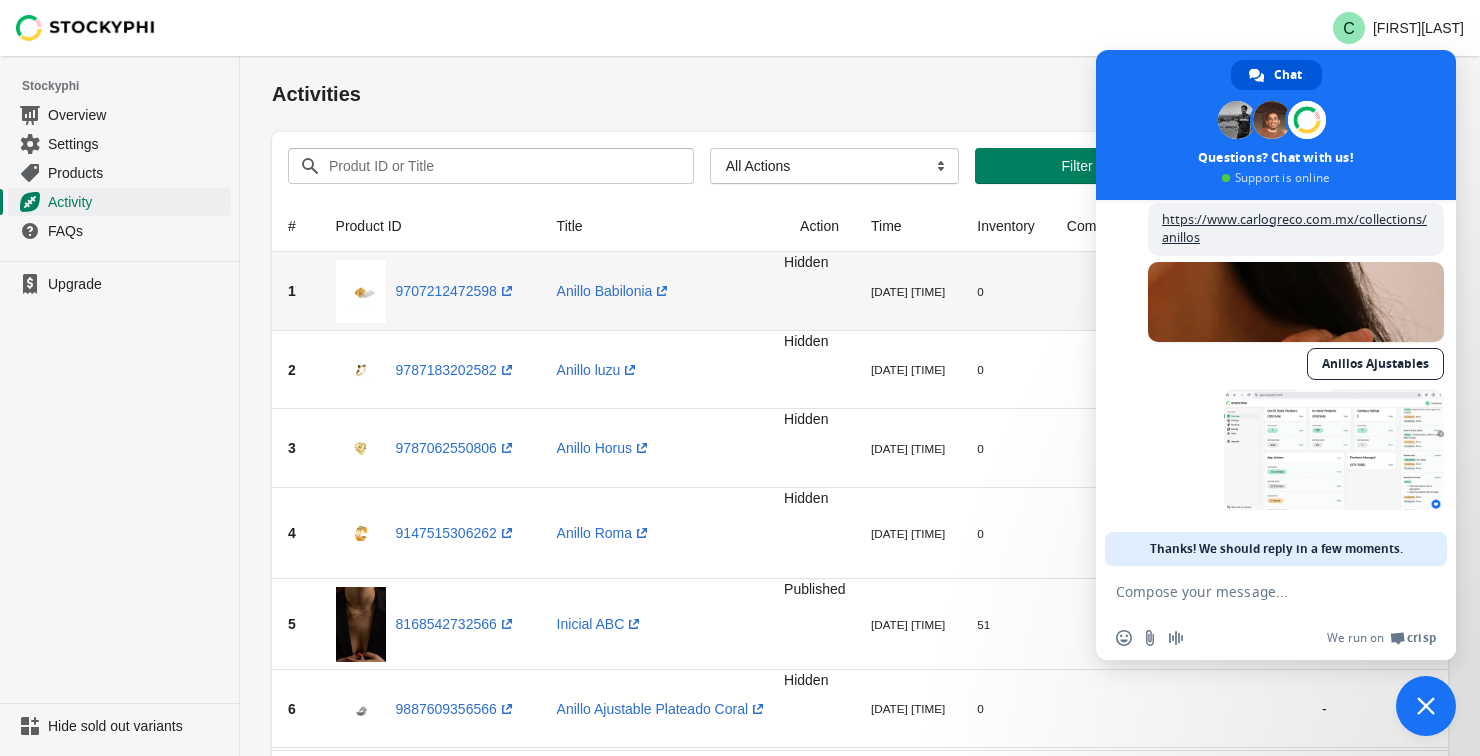 click on "[FIRST] [LAST] (opens a new window)" at bounding box center [662, 291] 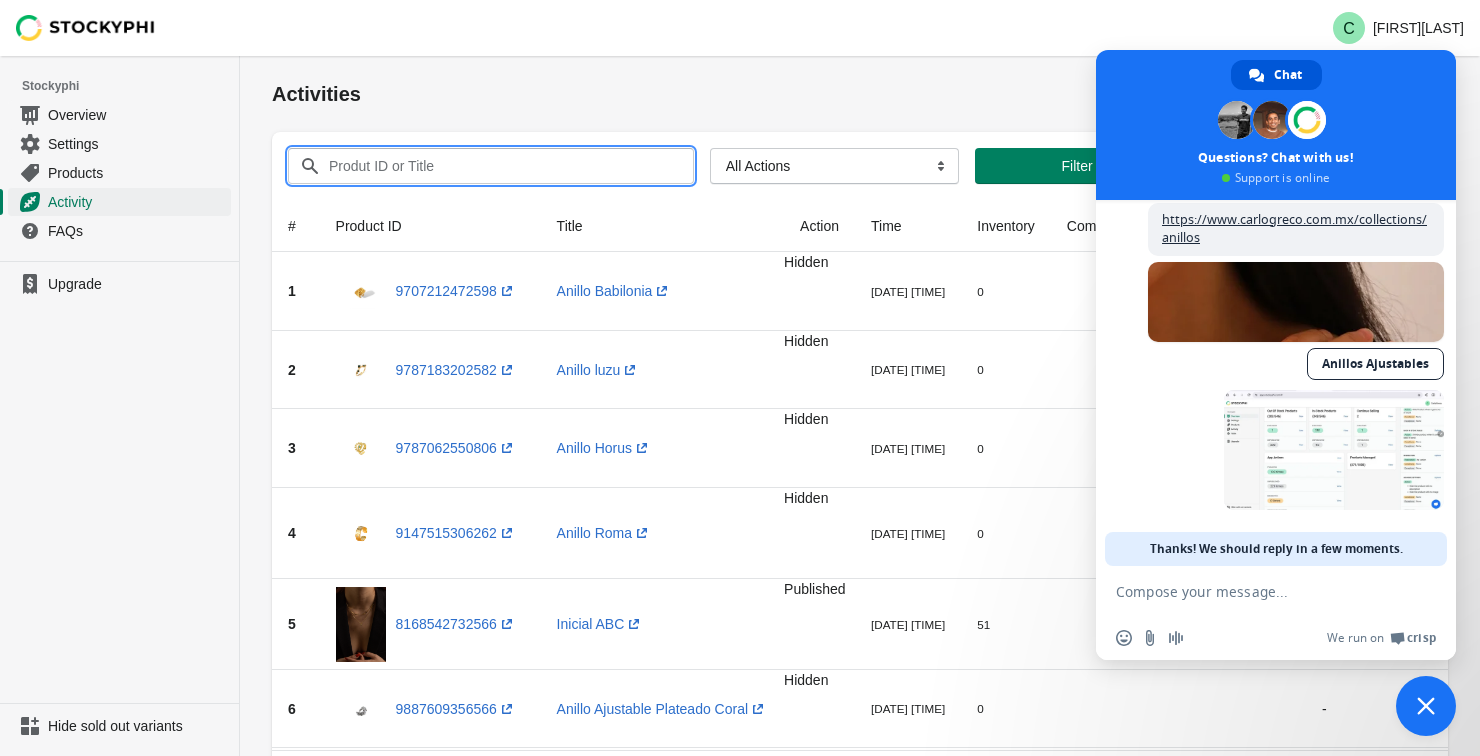 click on "Produt ID or Title" at bounding box center (493, 166) 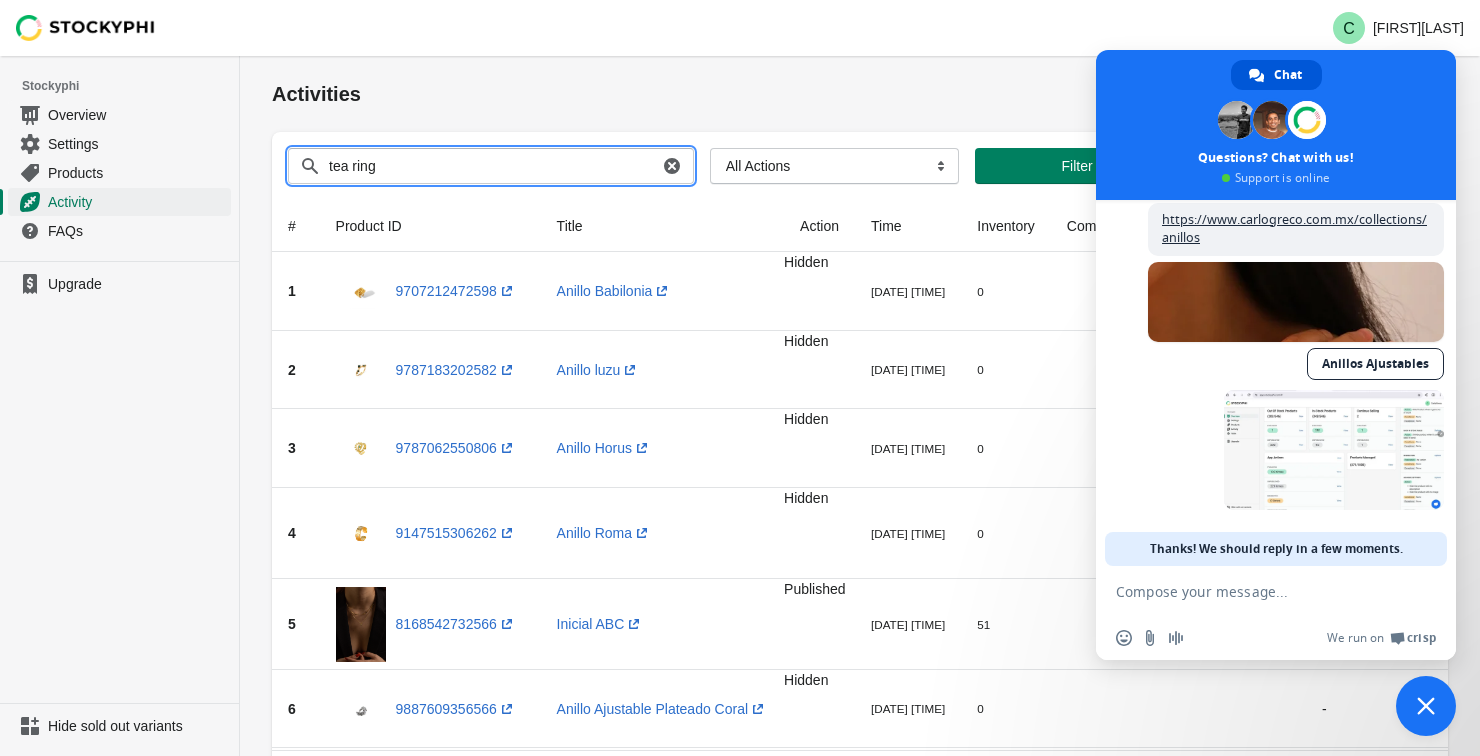 type on "tea ring" 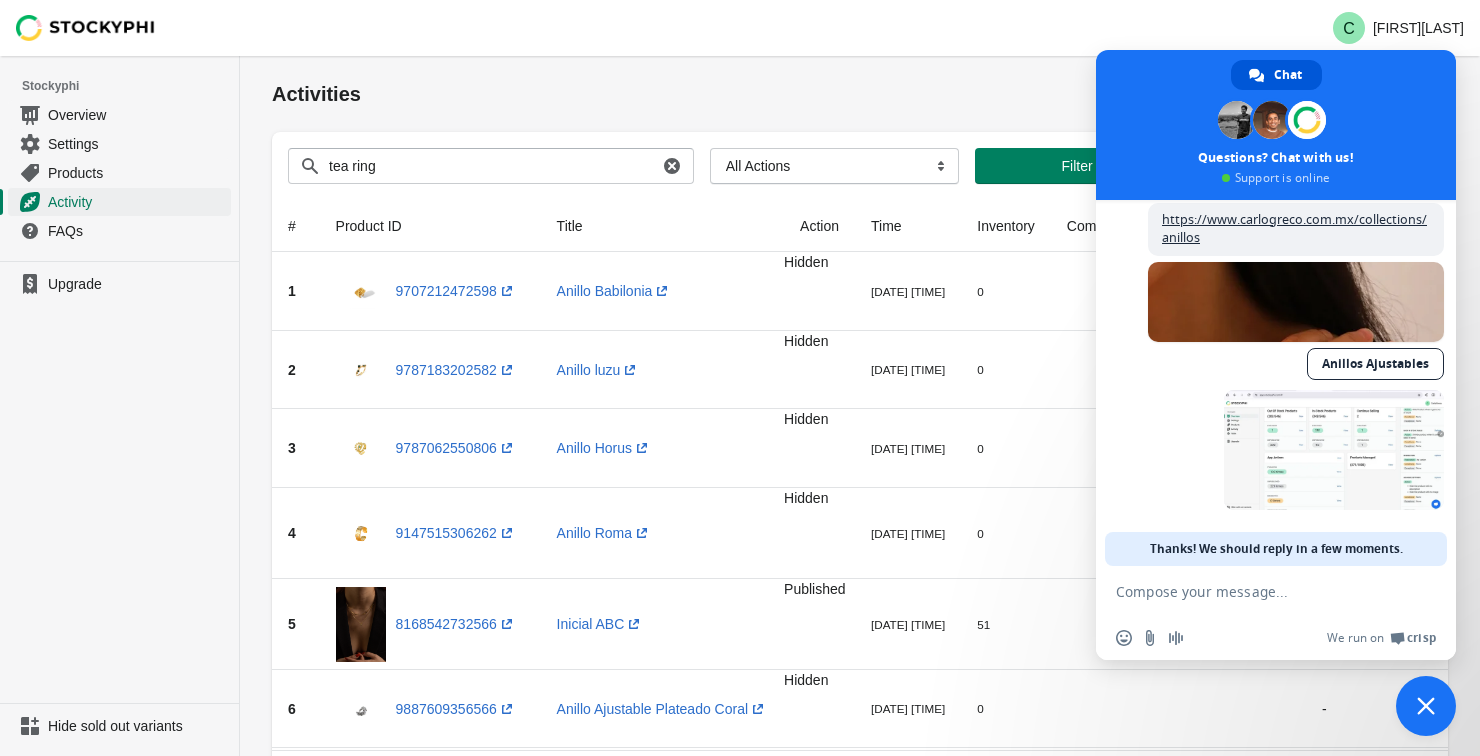 click on "tea ring Clear" at bounding box center (491, 166) 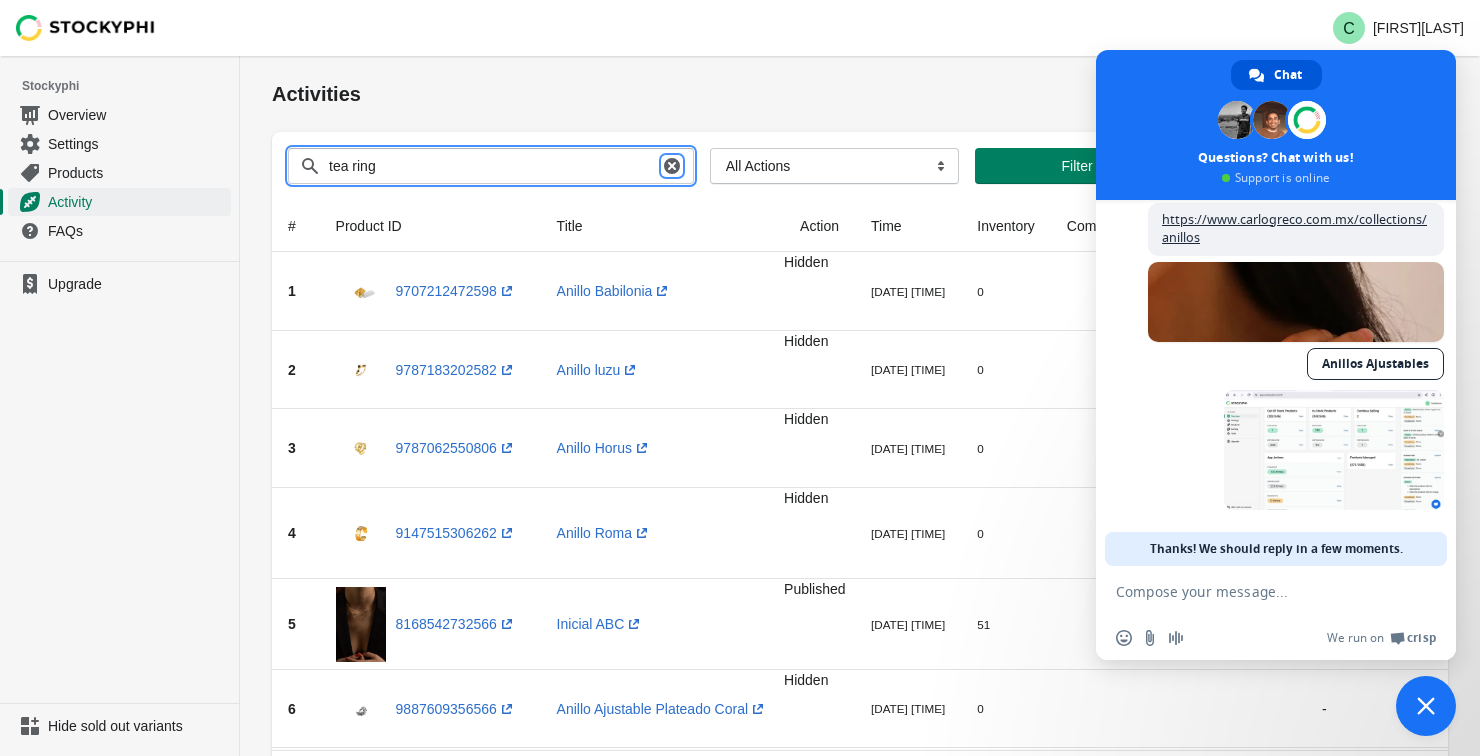 click 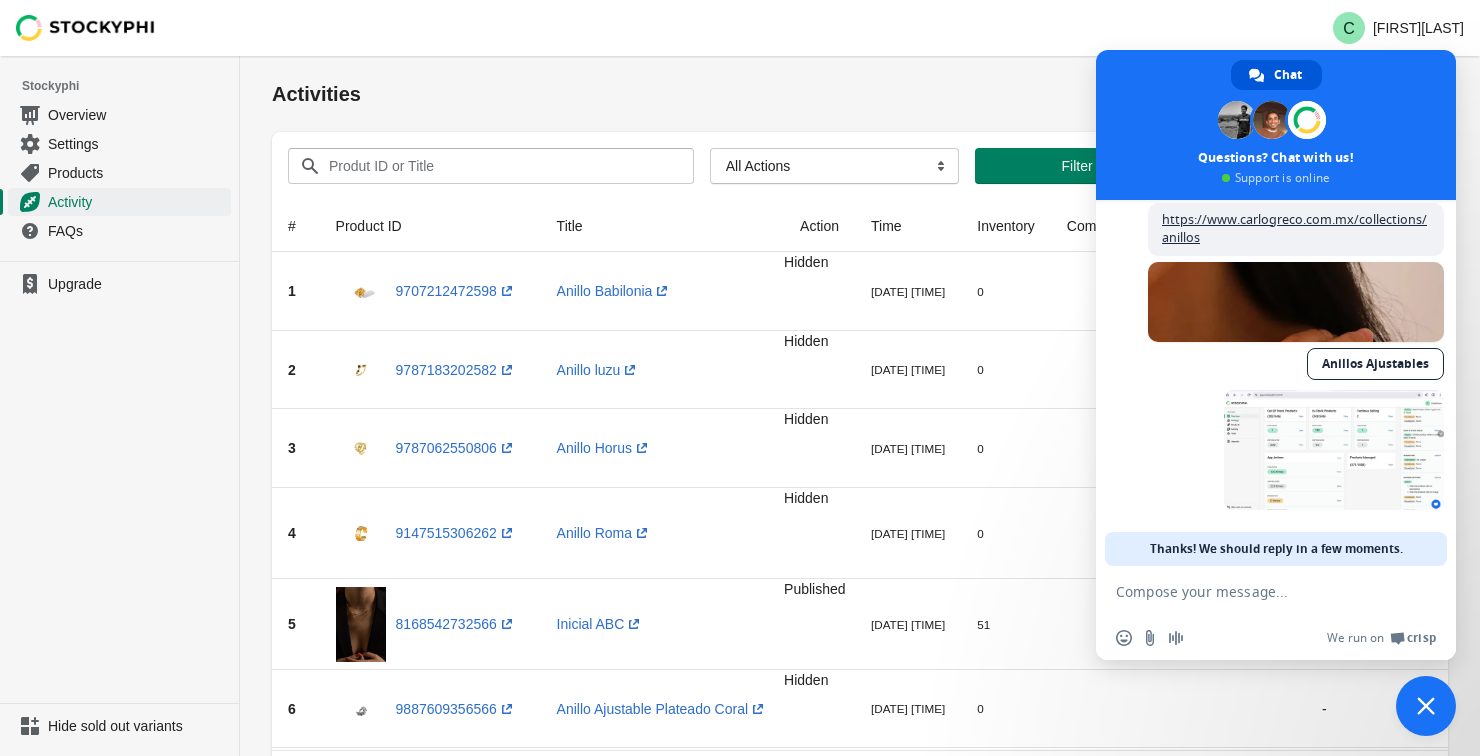 click at bounding box center (1276, 125) 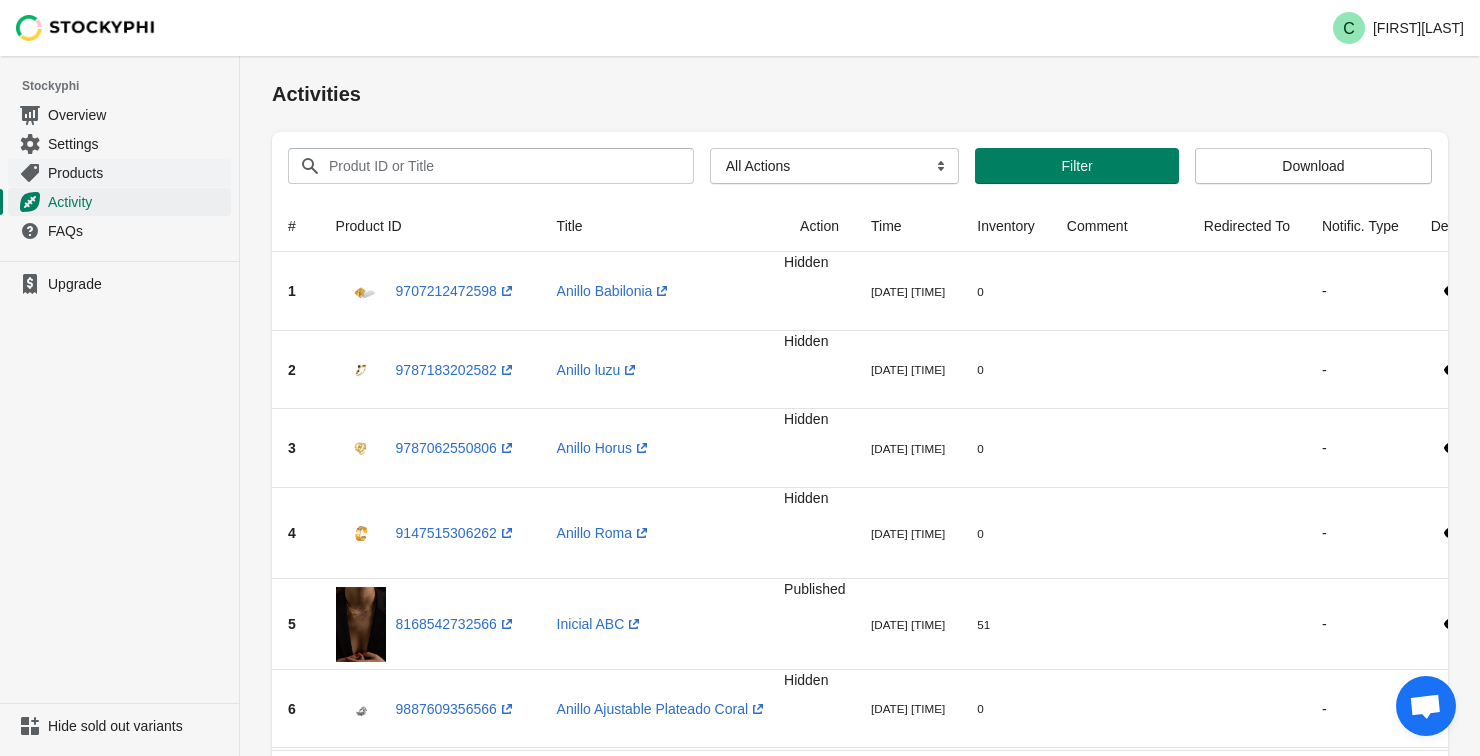 click on "Products" at bounding box center (137, 173) 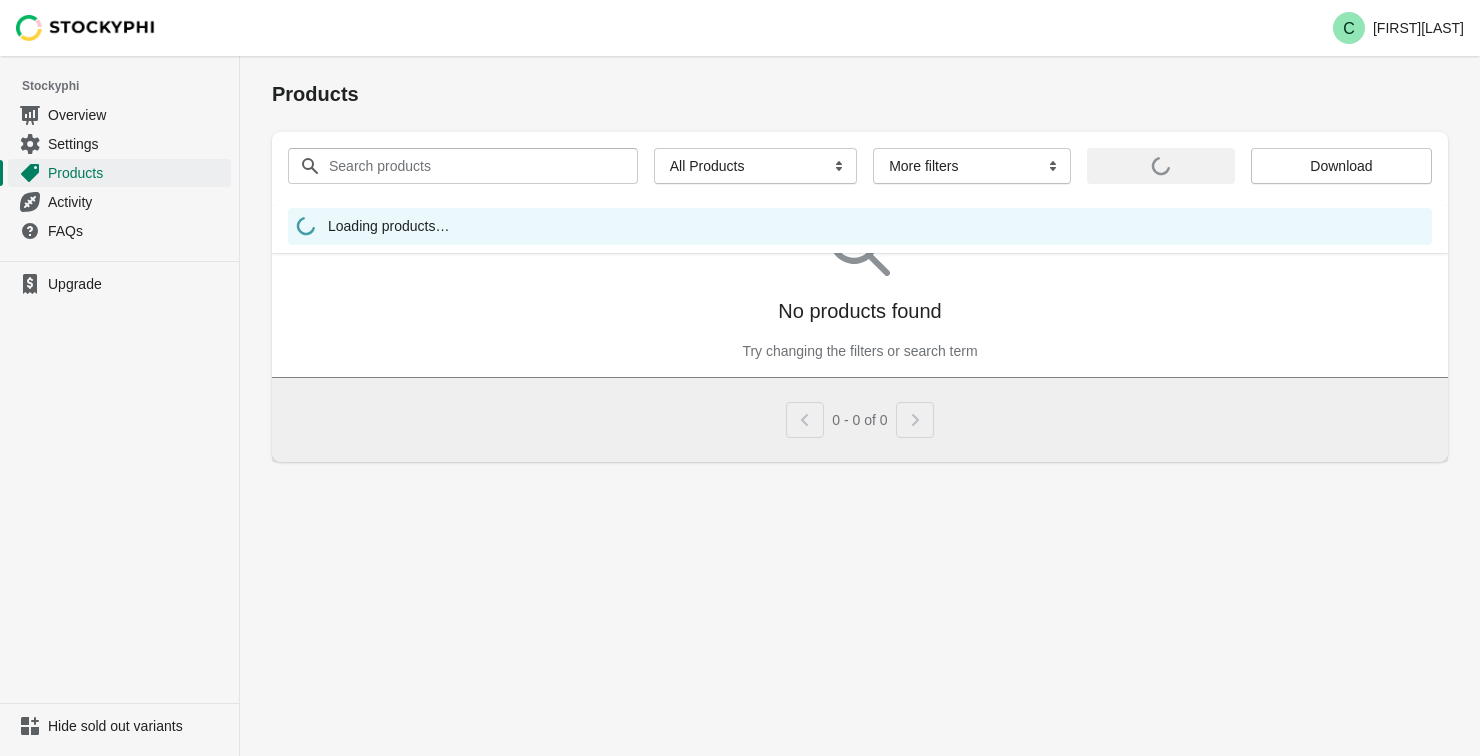 scroll, scrollTop: 0, scrollLeft: 0, axis: both 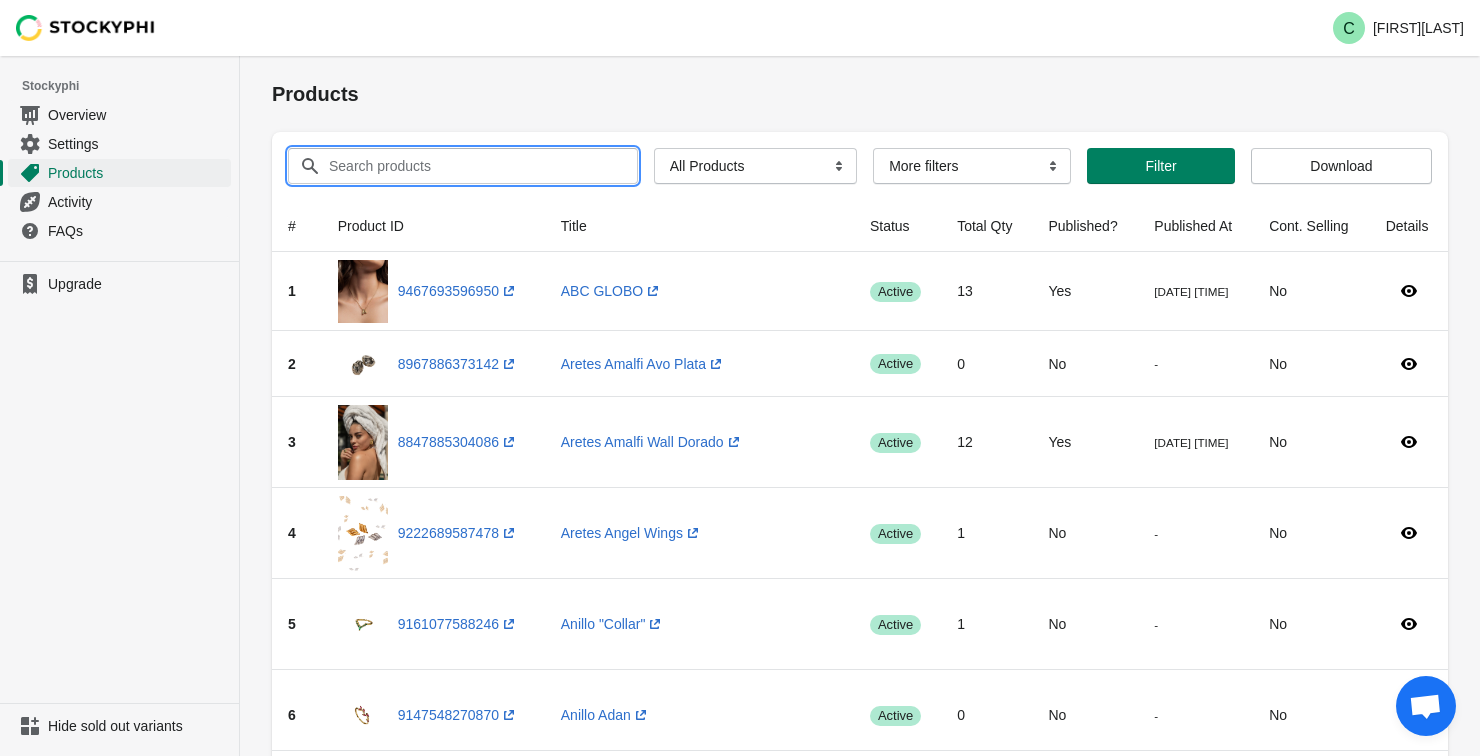 click on "Search products" at bounding box center (465, 166) 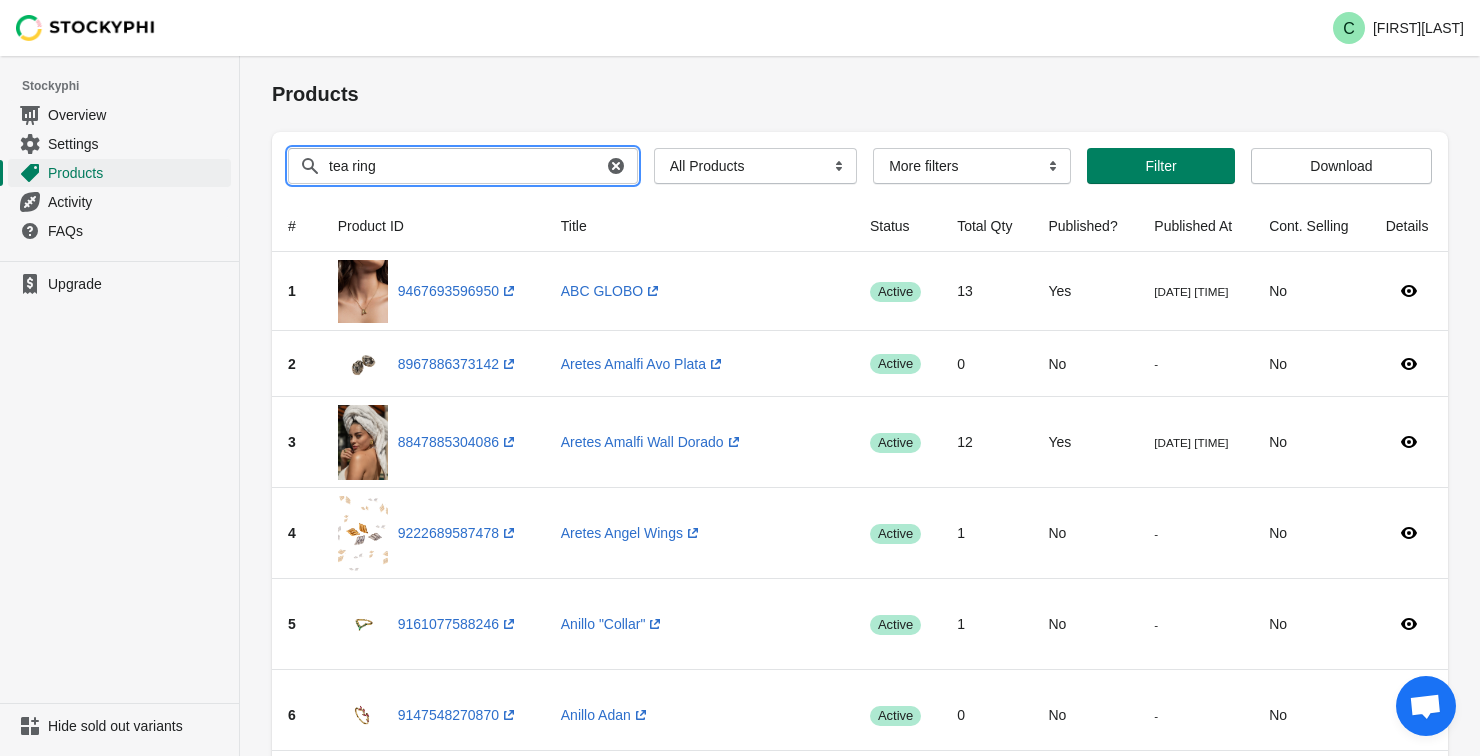 type on "tea ring" 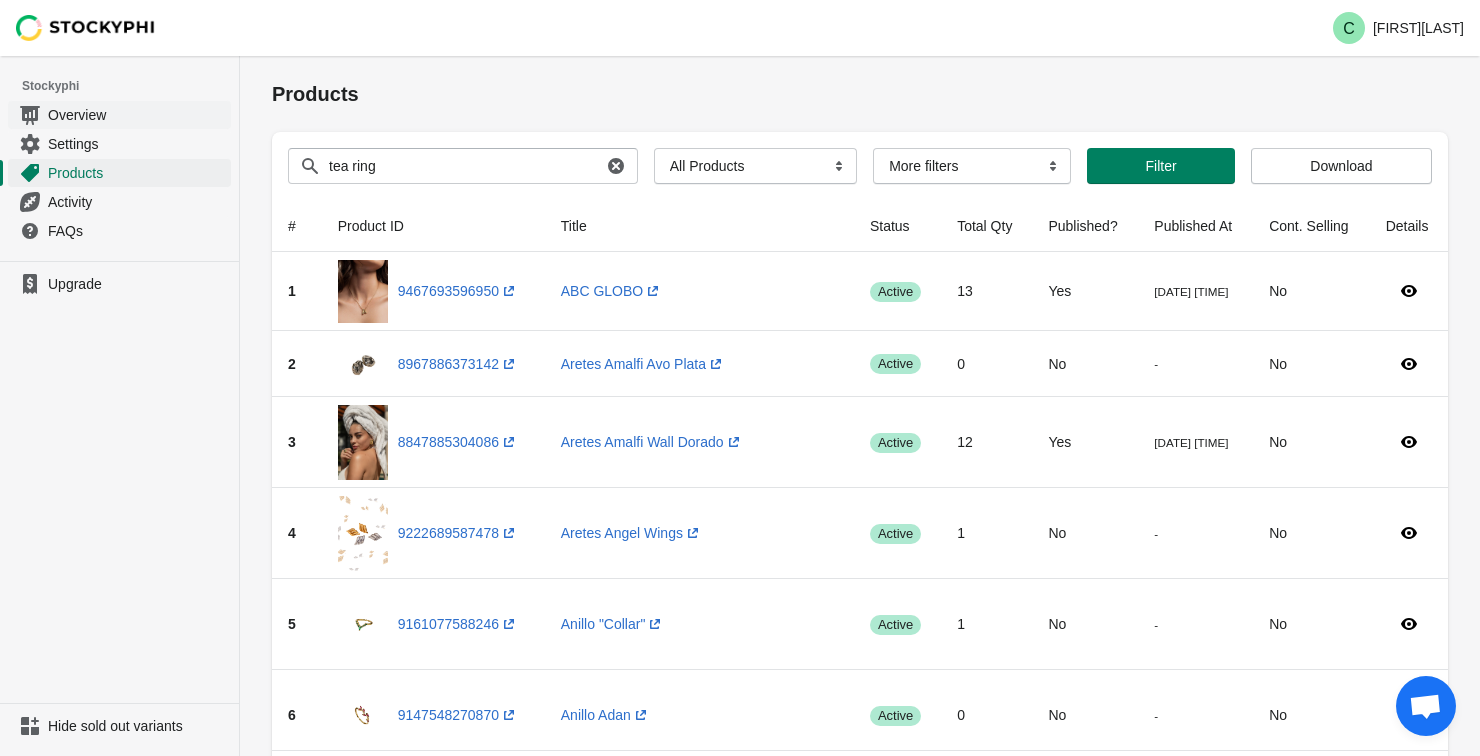 click on "Overview" at bounding box center (137, 115) 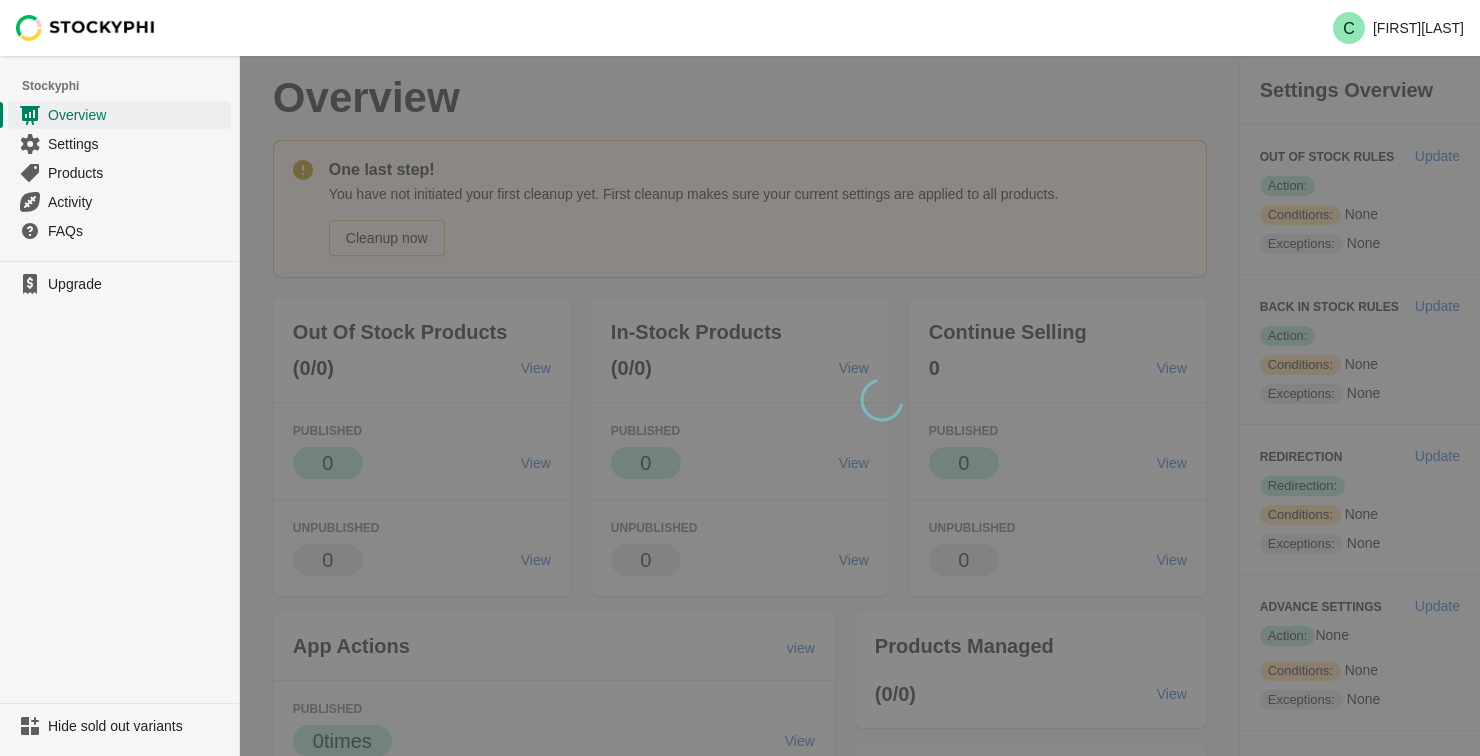 scroll, scrollTop: 0, scrollLeft: 0, axis: both 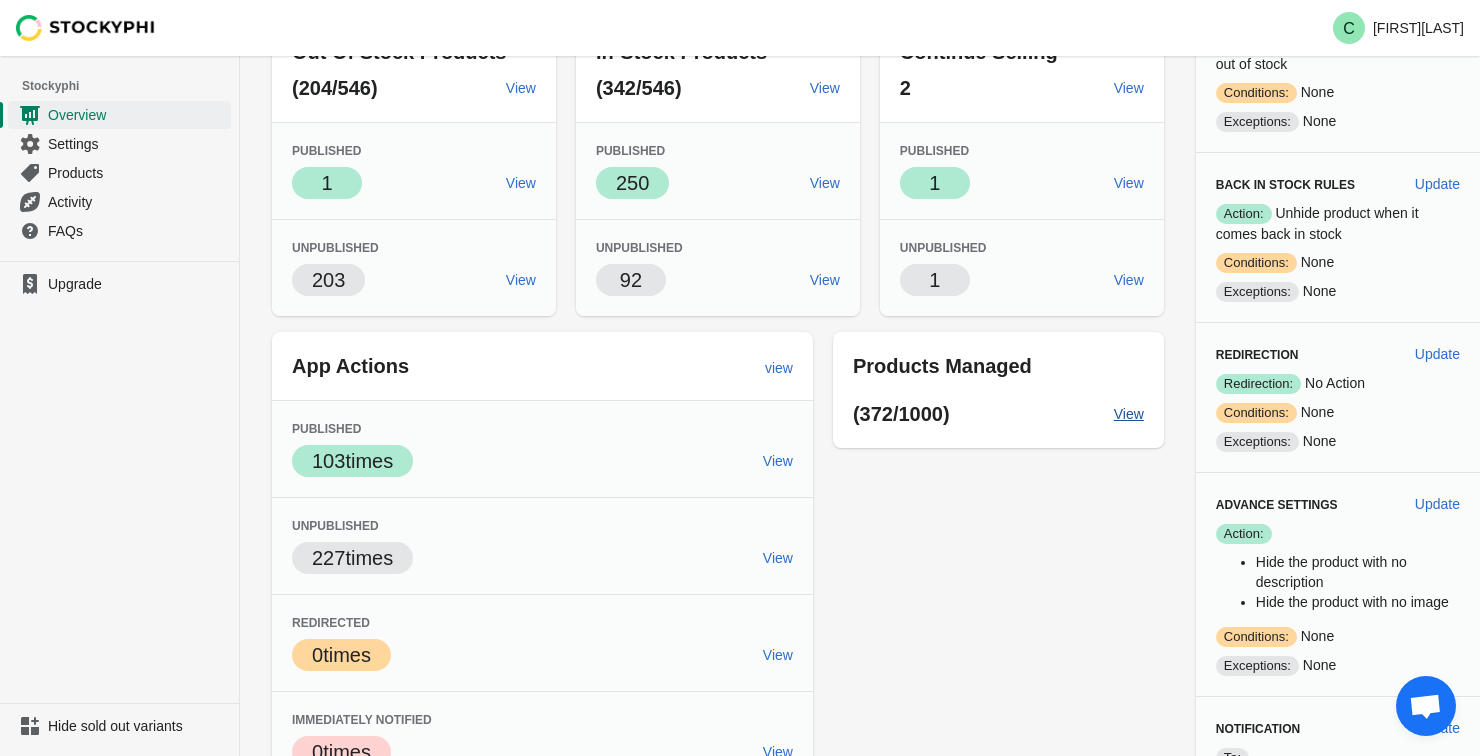 click on "View" at bounding box center (1129, 414) 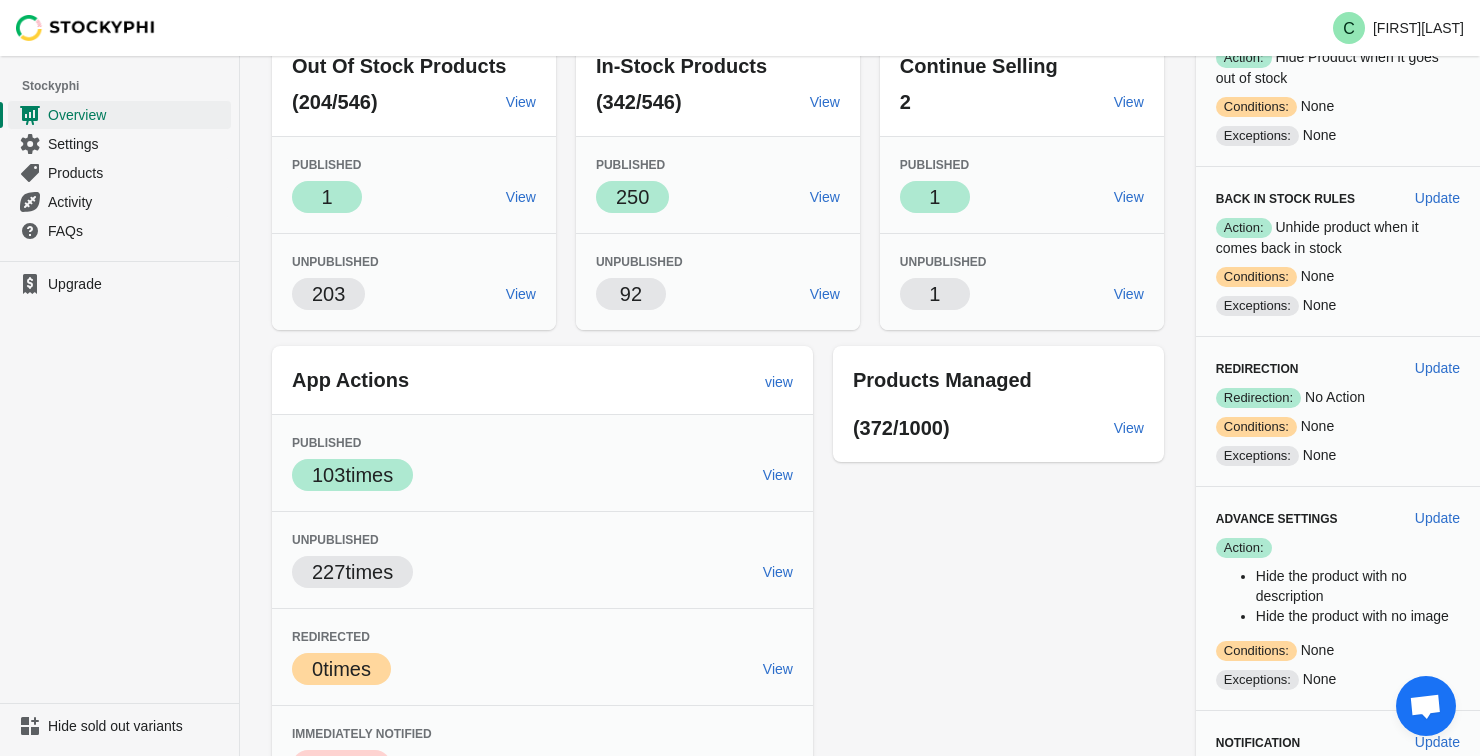 scroll, scrollTop: 121, scrollLeft: 0, axis: vertical 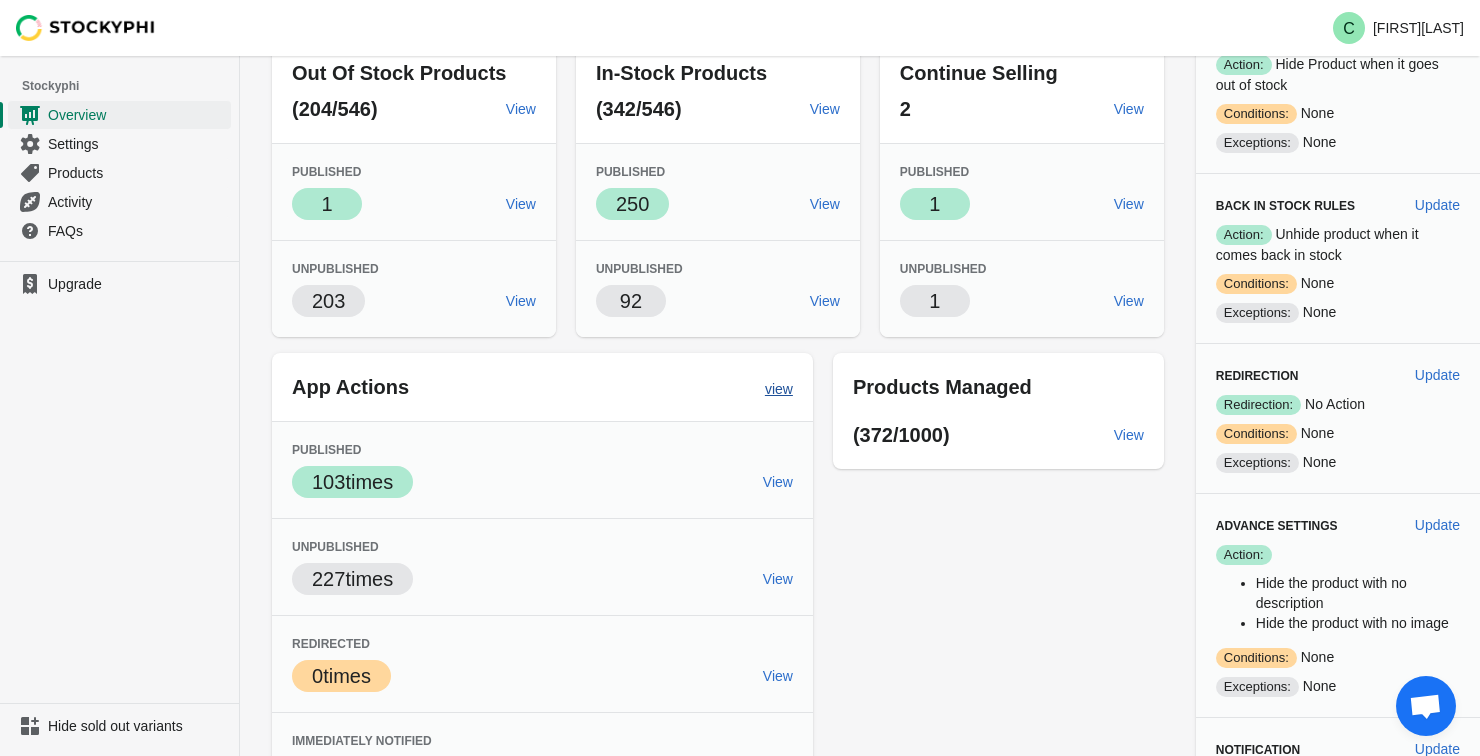 click on "view" at bounding box center [779, 389] 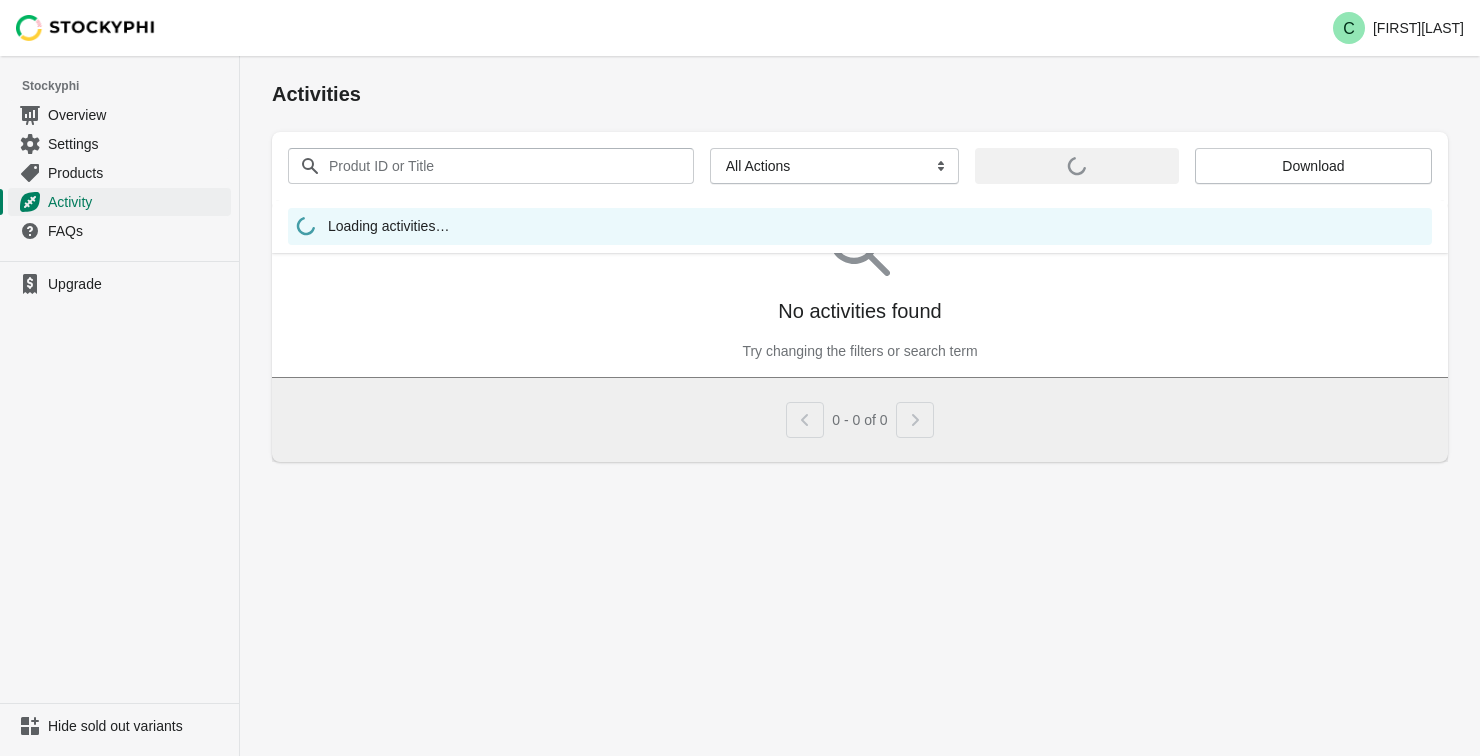 scroll, scrollTop: 0, scrollLeft: 0, axis: both 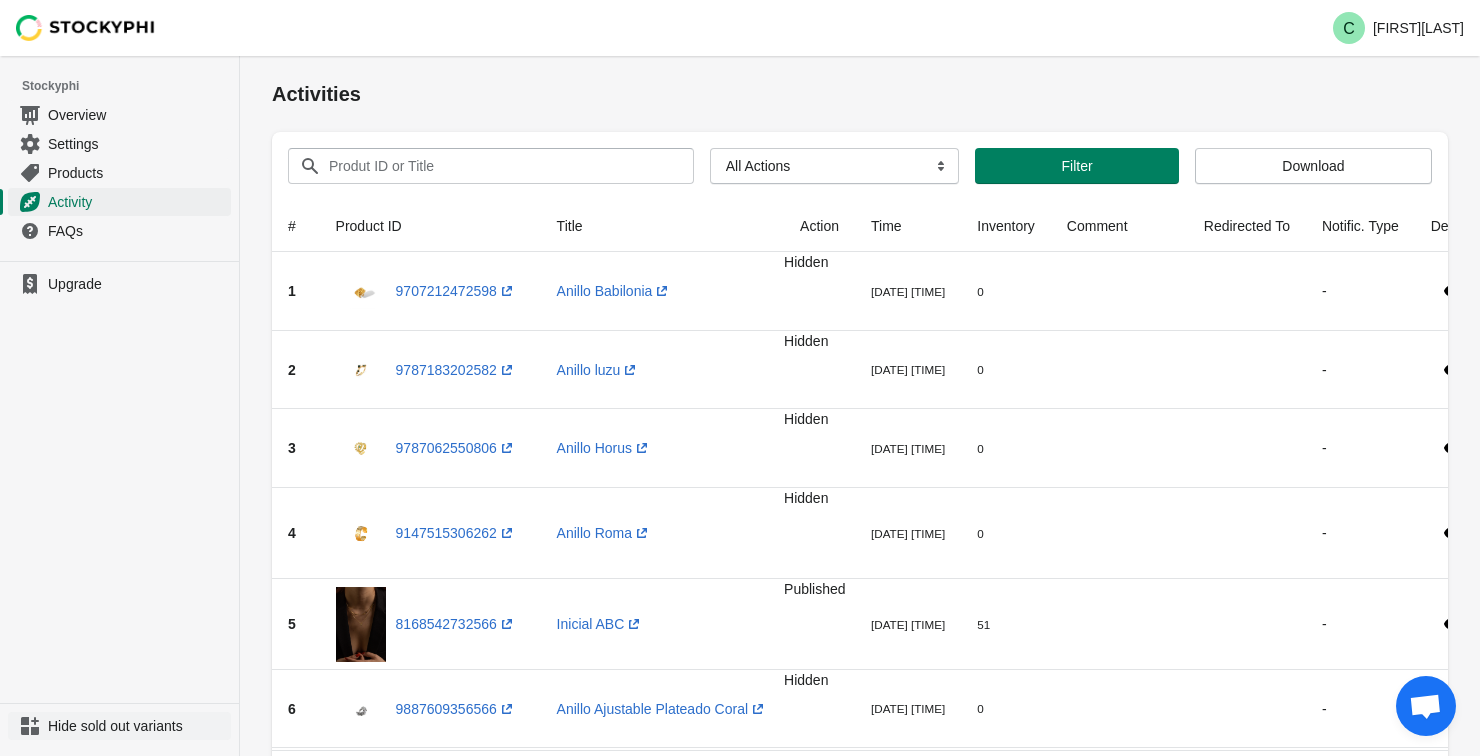 click on "Hide sold out variants" at bounding box center (137, 726) 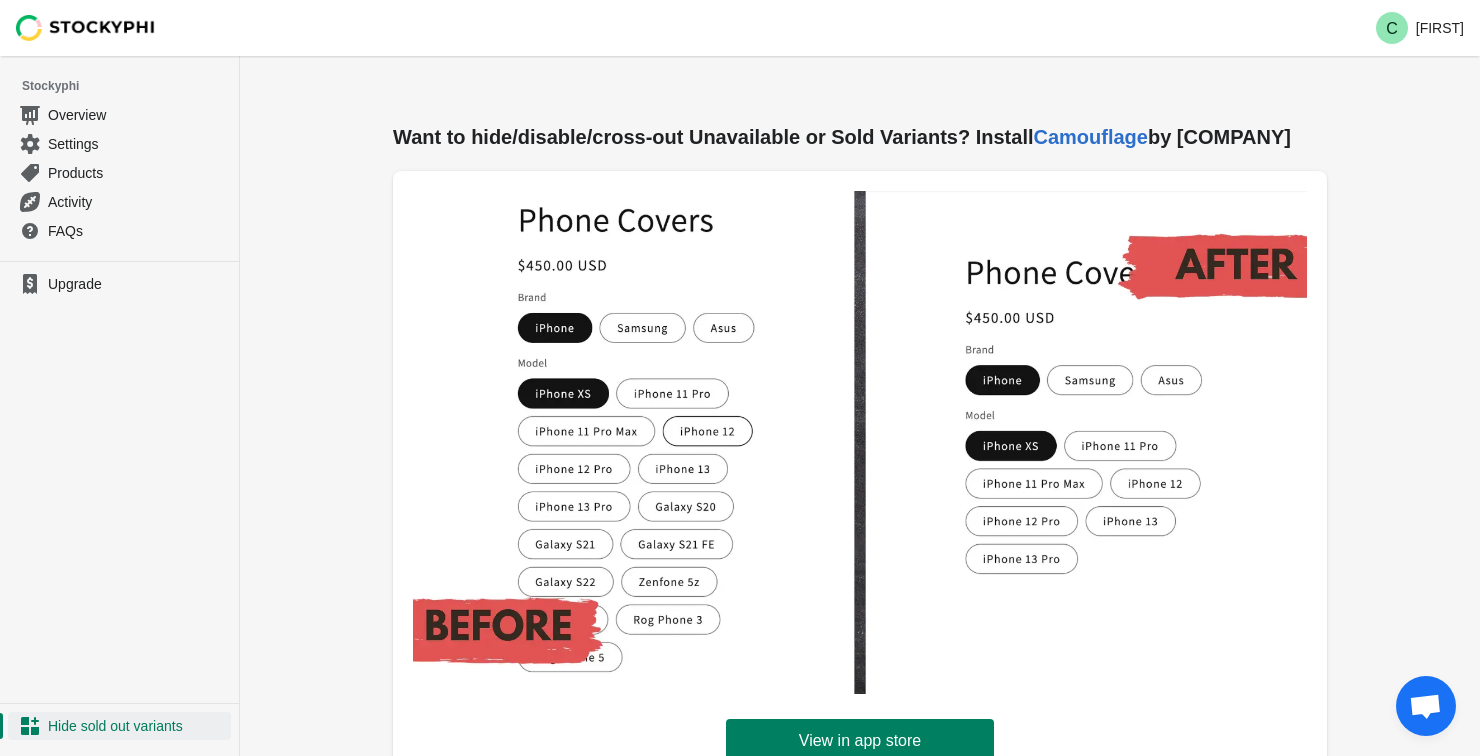 scroll, scrollTop: 59, scrollLeft: 0, axis: vertical 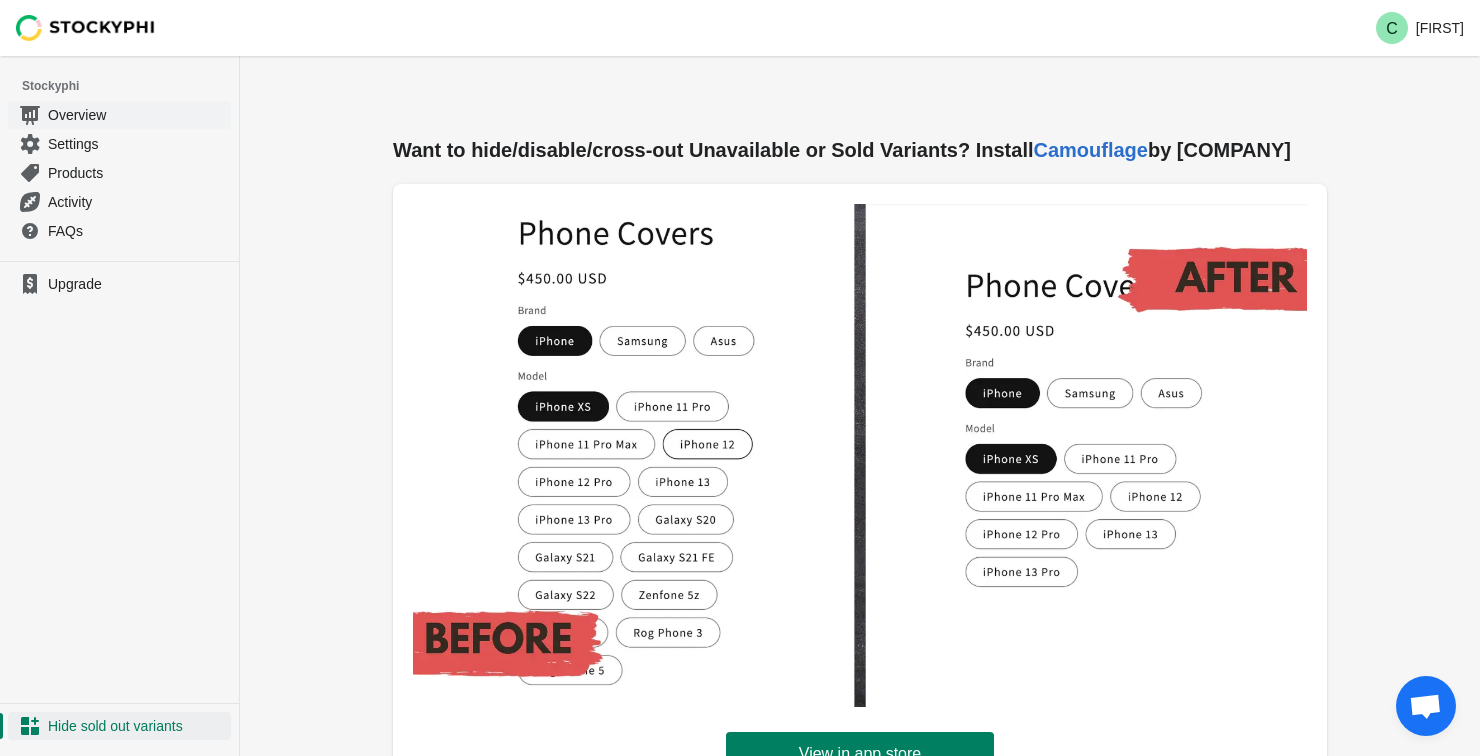 click on "Overview" at bounding box center (119, 114) 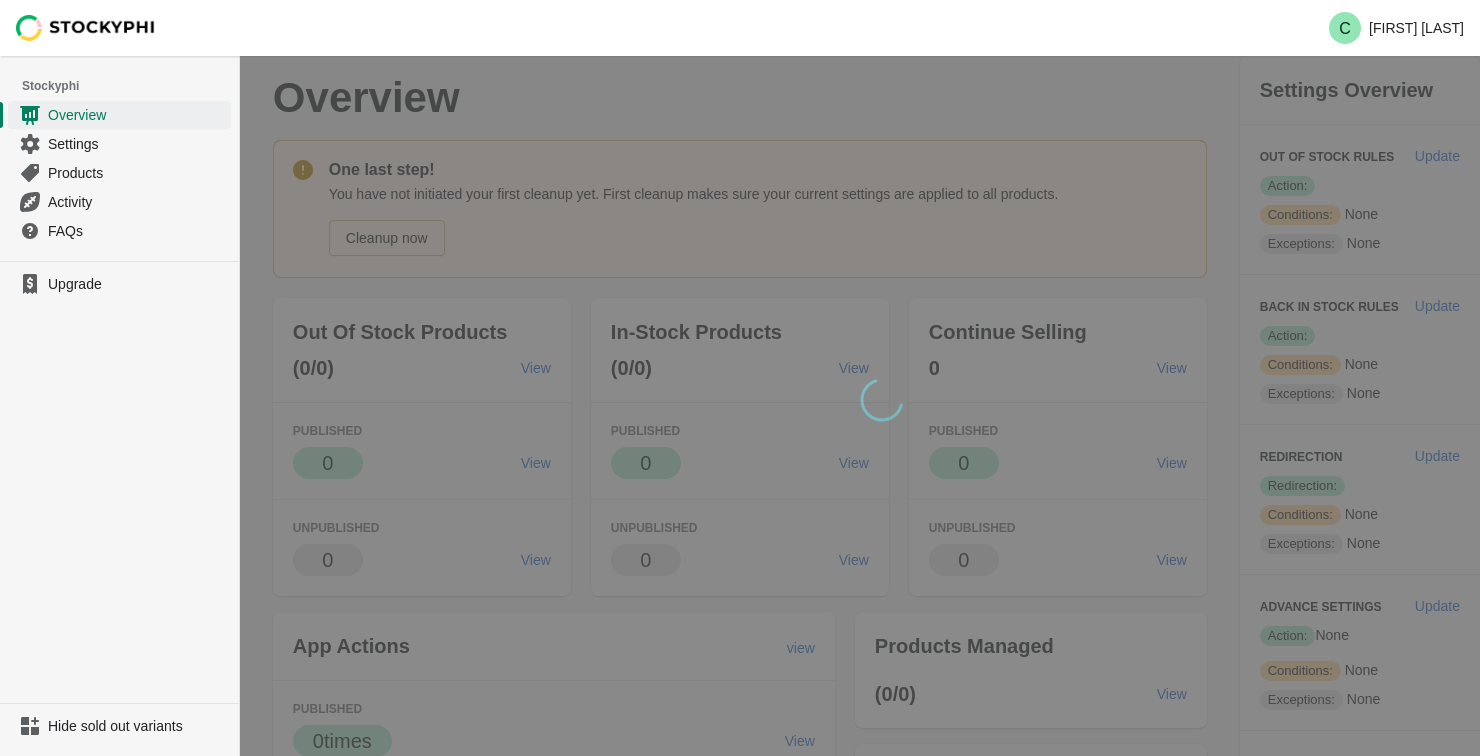 scroll, scrollTop: 0, scrollLeft: 0, axis: both 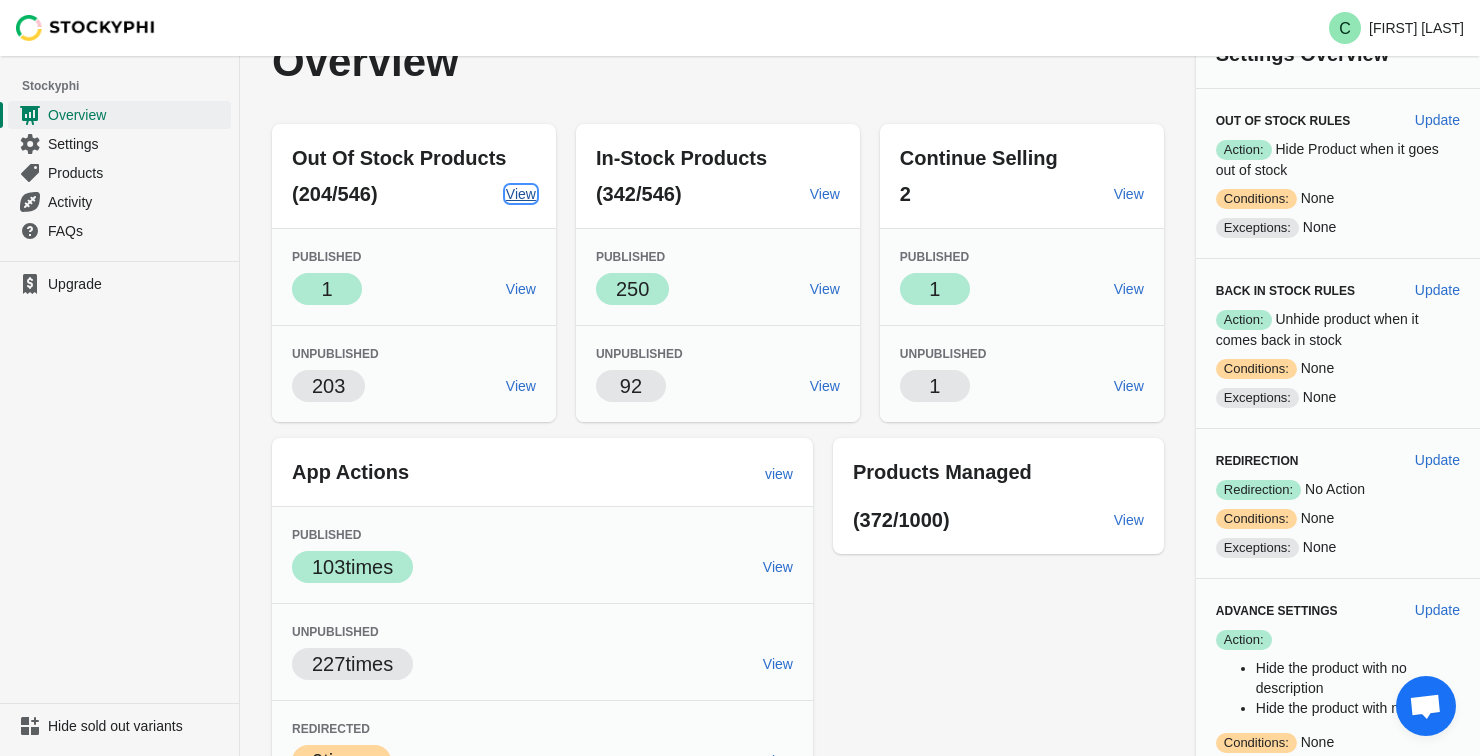 click on "View" at bounding box center [521, 194] 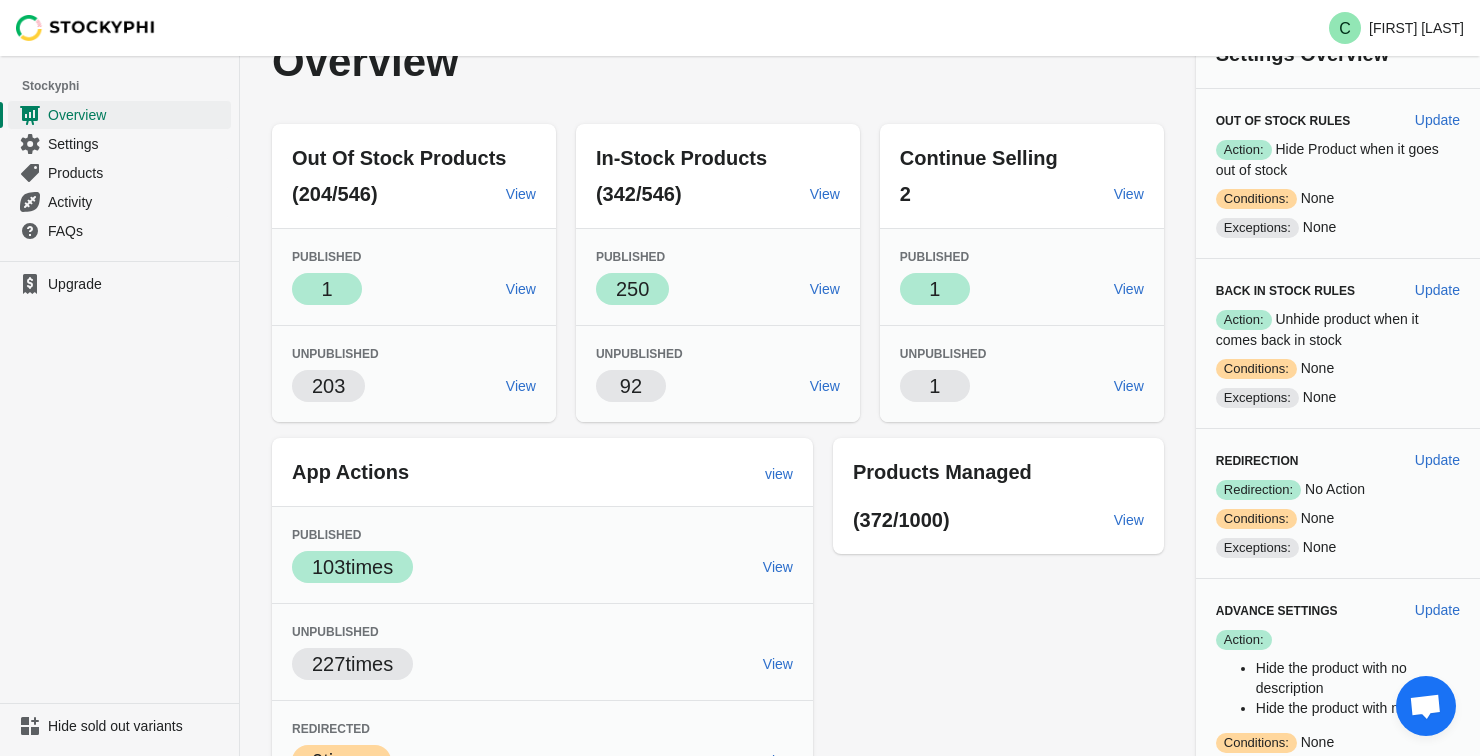 click at bounding box center [1425, 708] 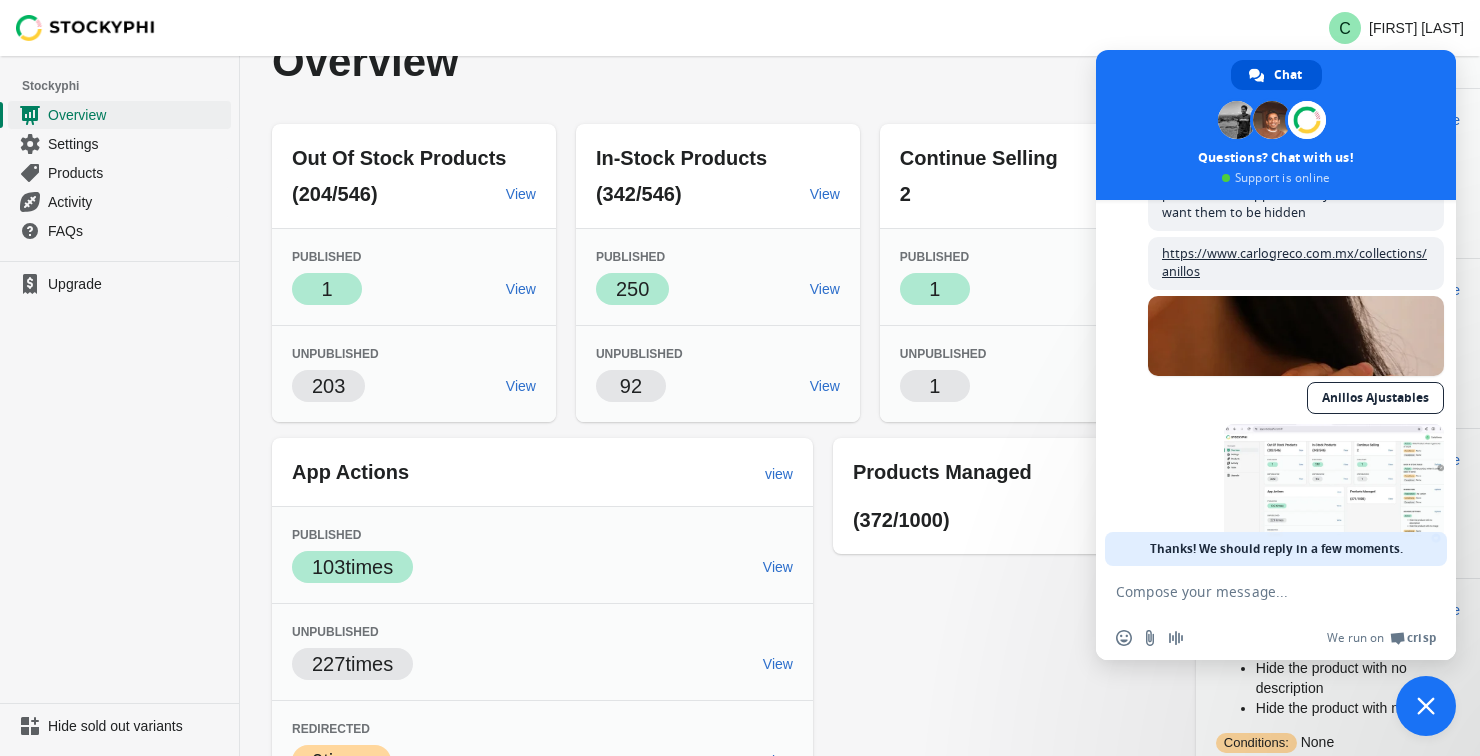 scroll, scrollTop: 198, scrollLeft: 0, axis: vertical 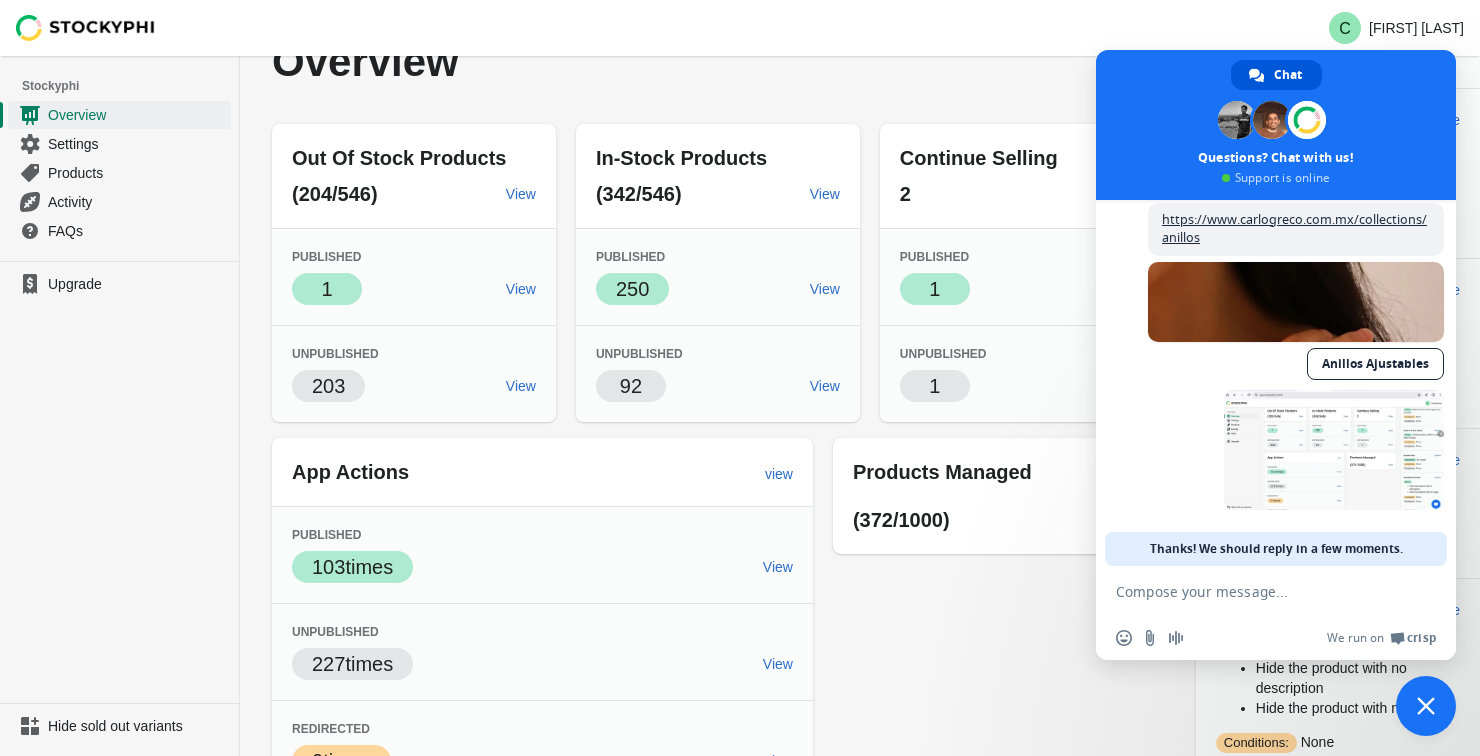 click at bounding box center [1256, 591] 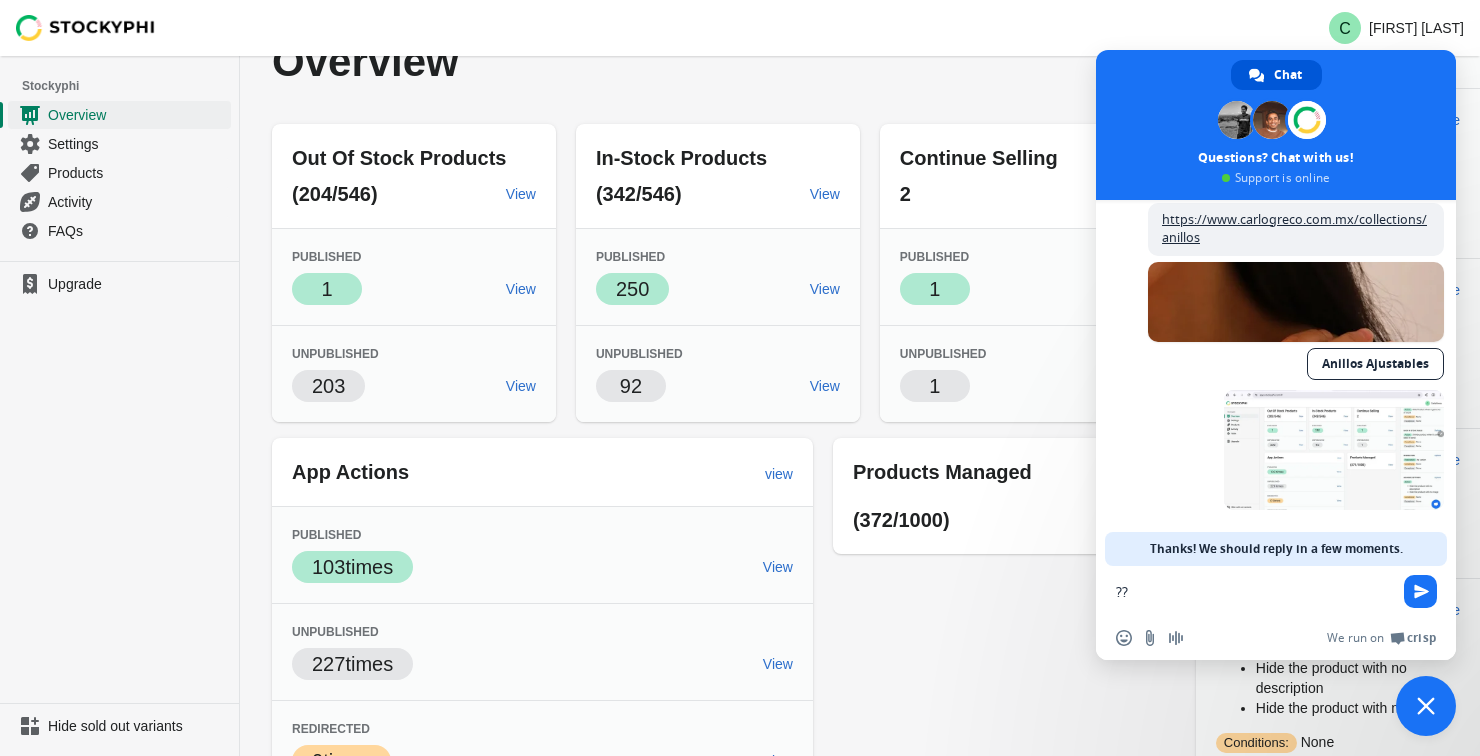 type on "???" 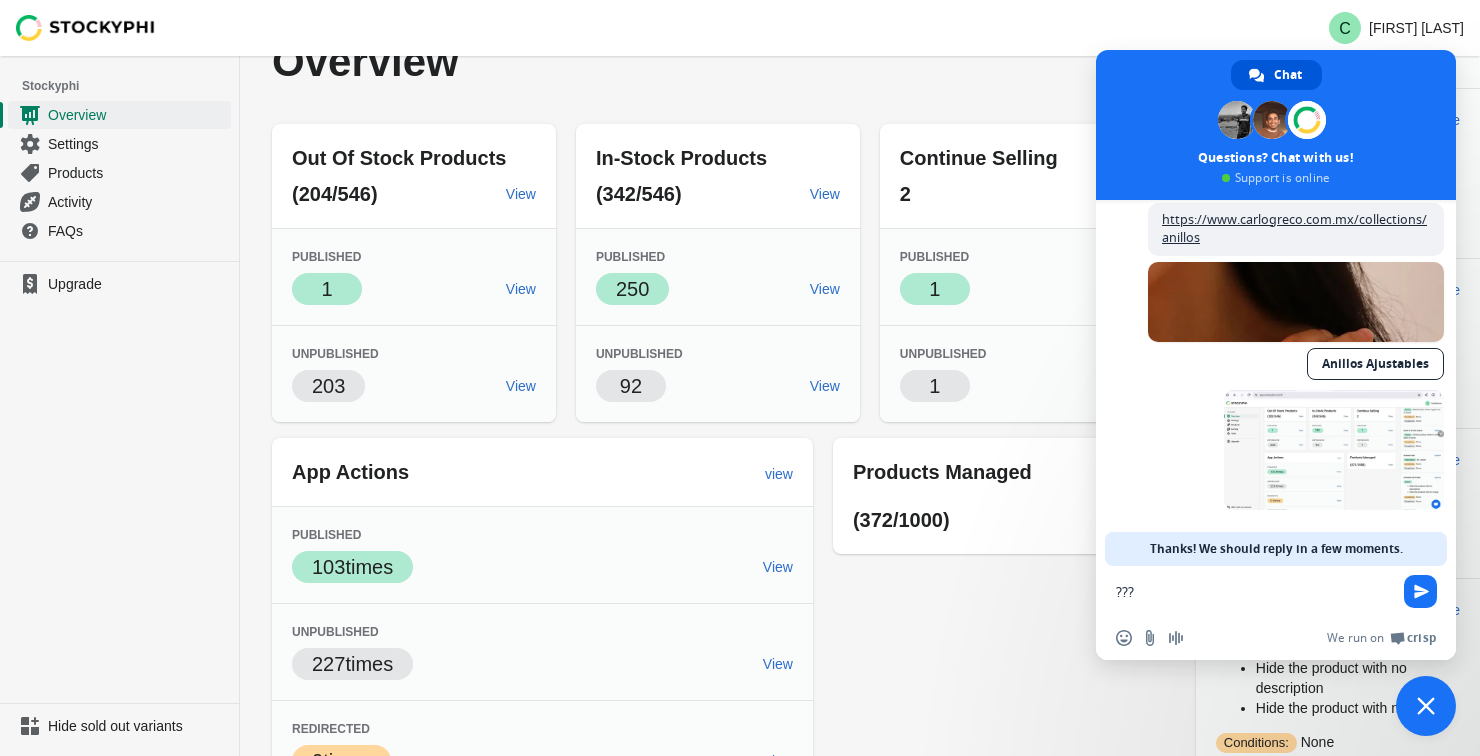 type 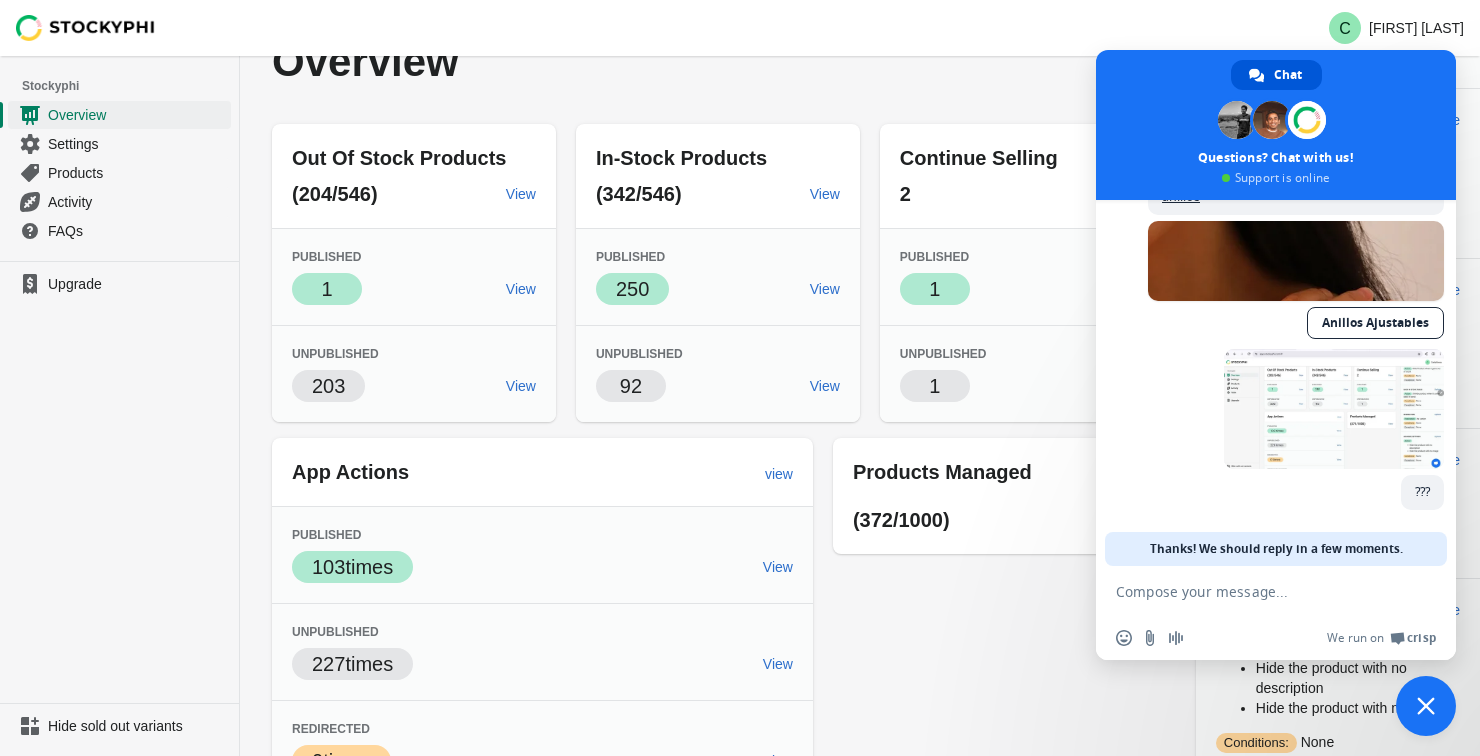scroll, scrollTop: 239, scrollLeft: 0, axis: vertical 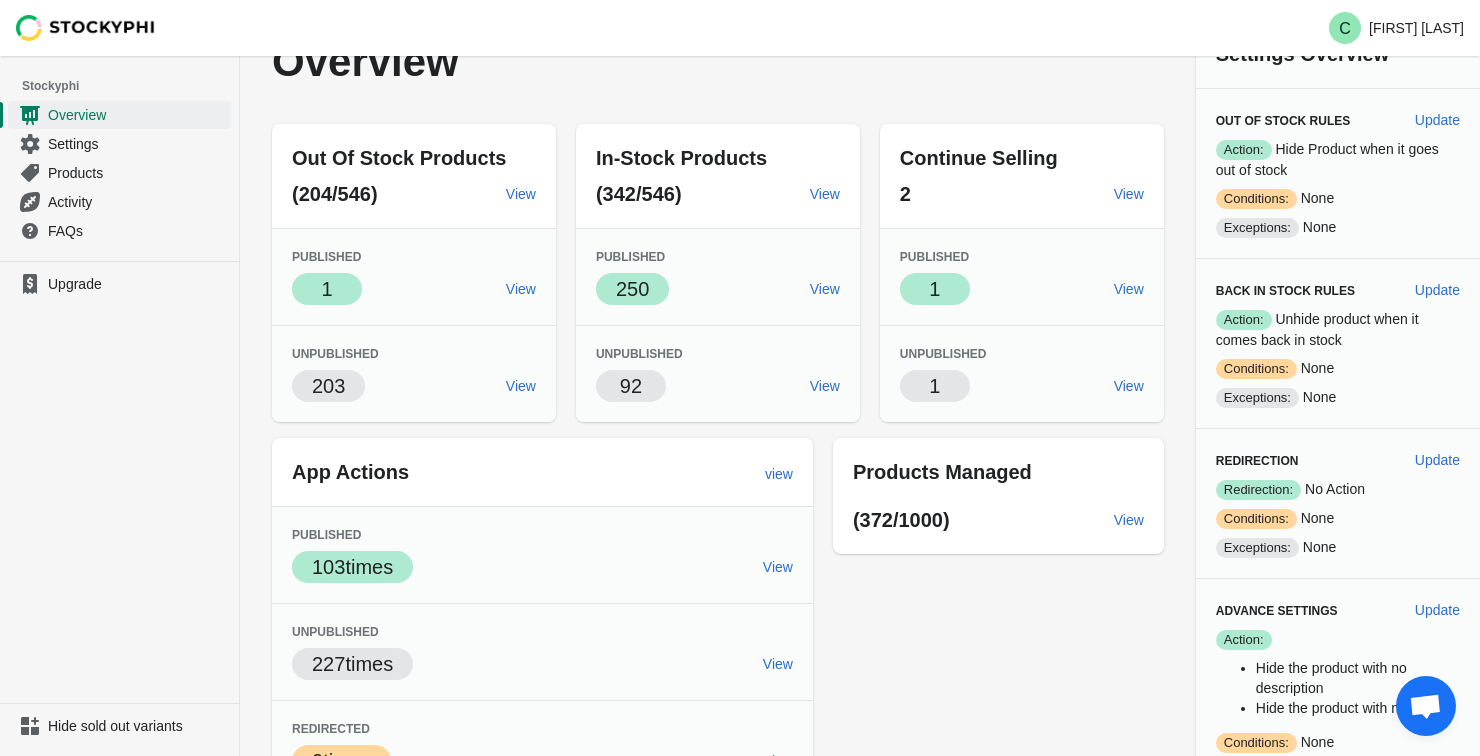 click on "Continue Selling" at bounding box center [1022, 158] 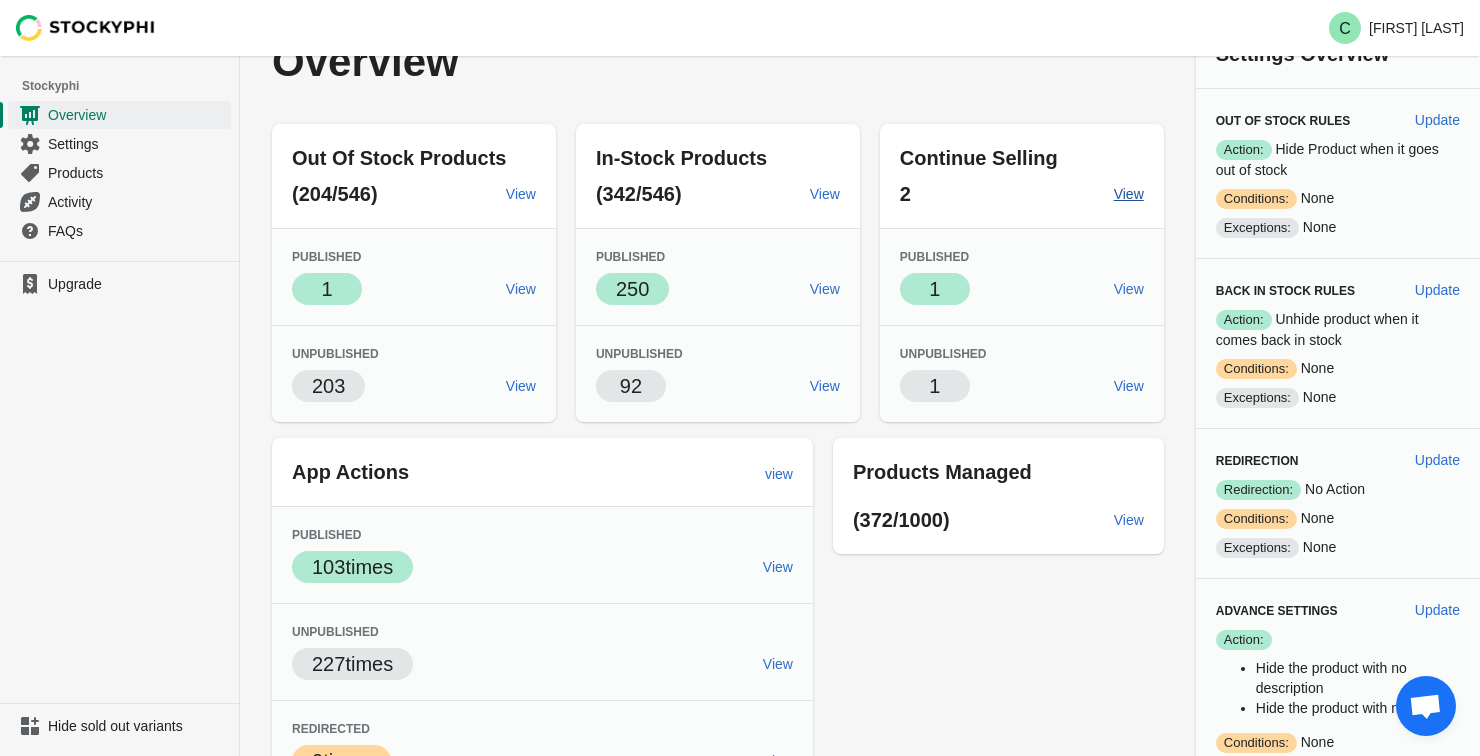 click on "View" at bounding box center [1129, 194] 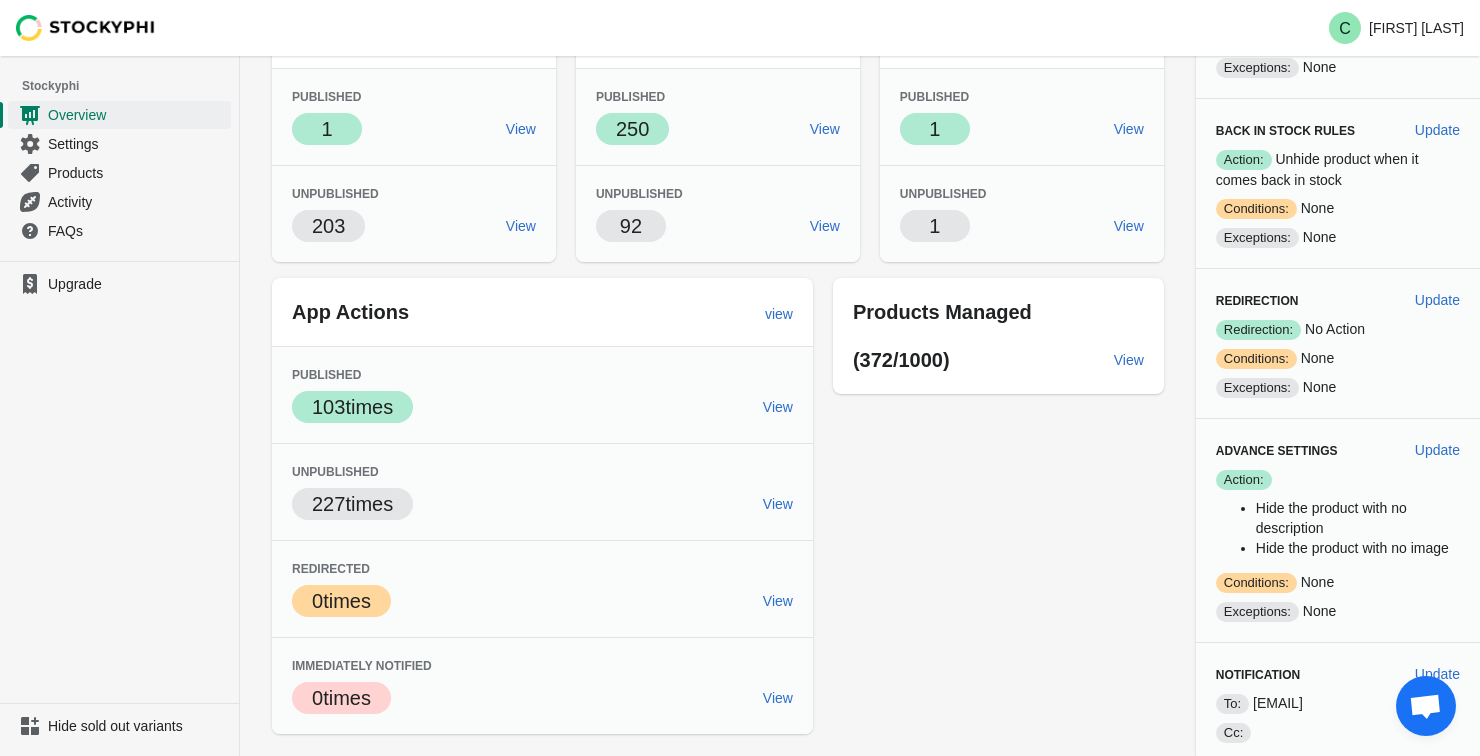 scroll, scrollTop: 0, scrollLeft: 0, axis: both 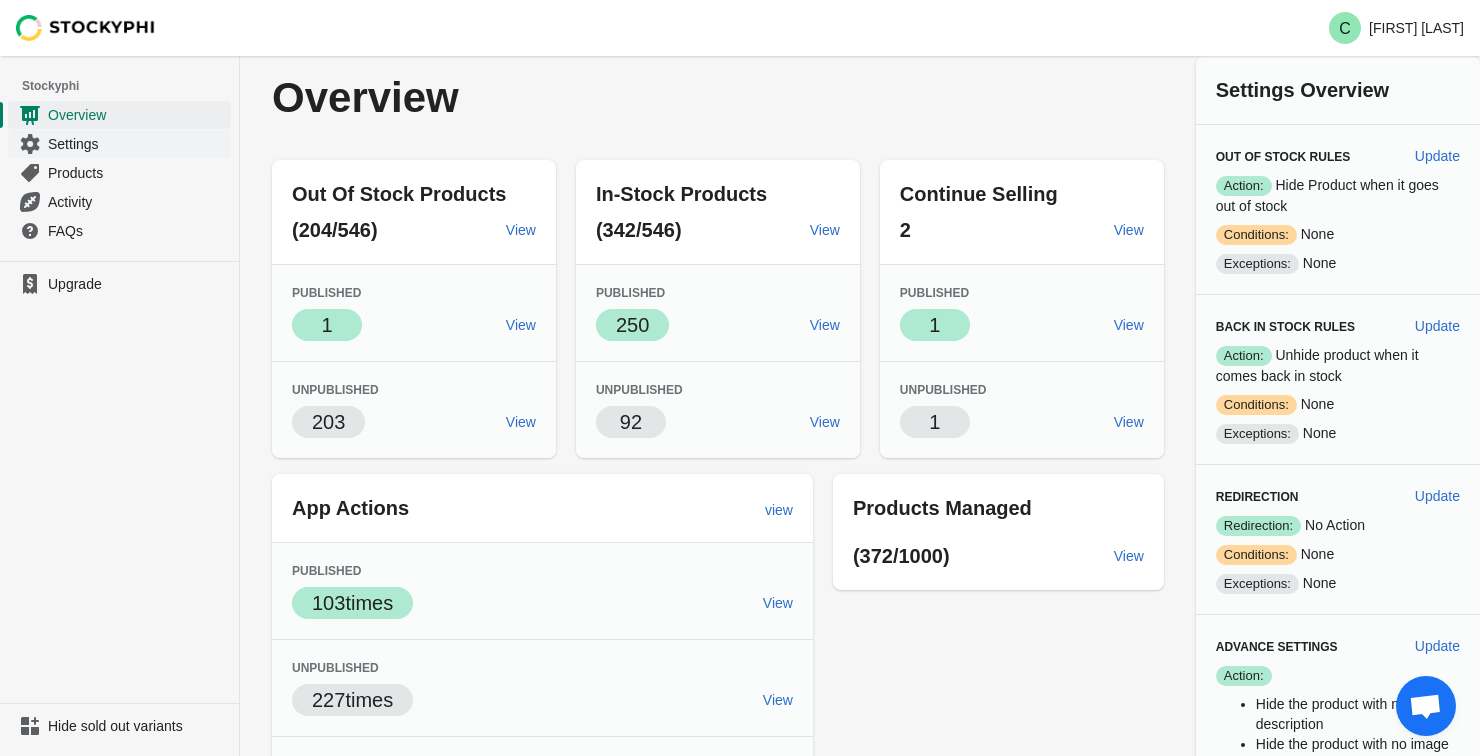 click on "Settings" at bounding box center (137, 144) 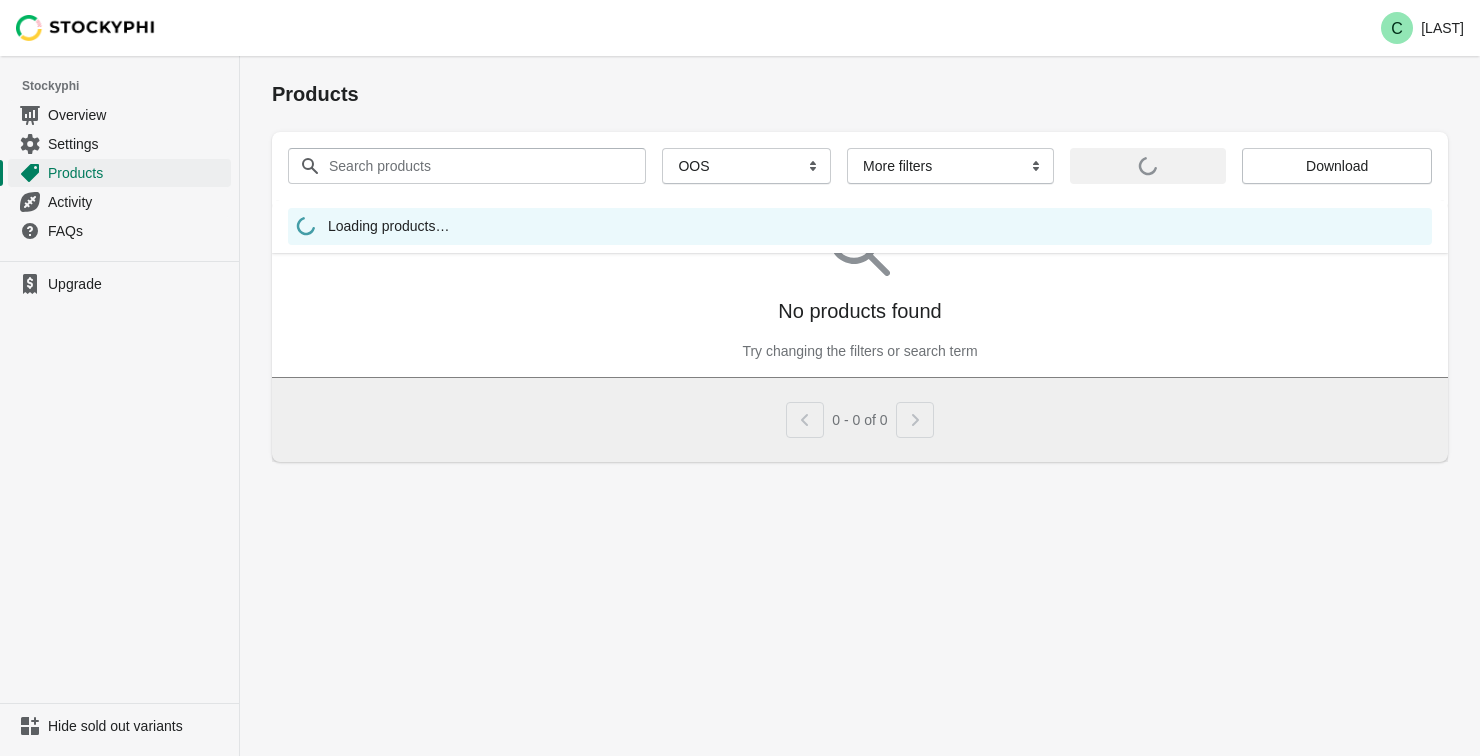 scroll, scrollTop: 0, scrollLeft: 0, axis: both 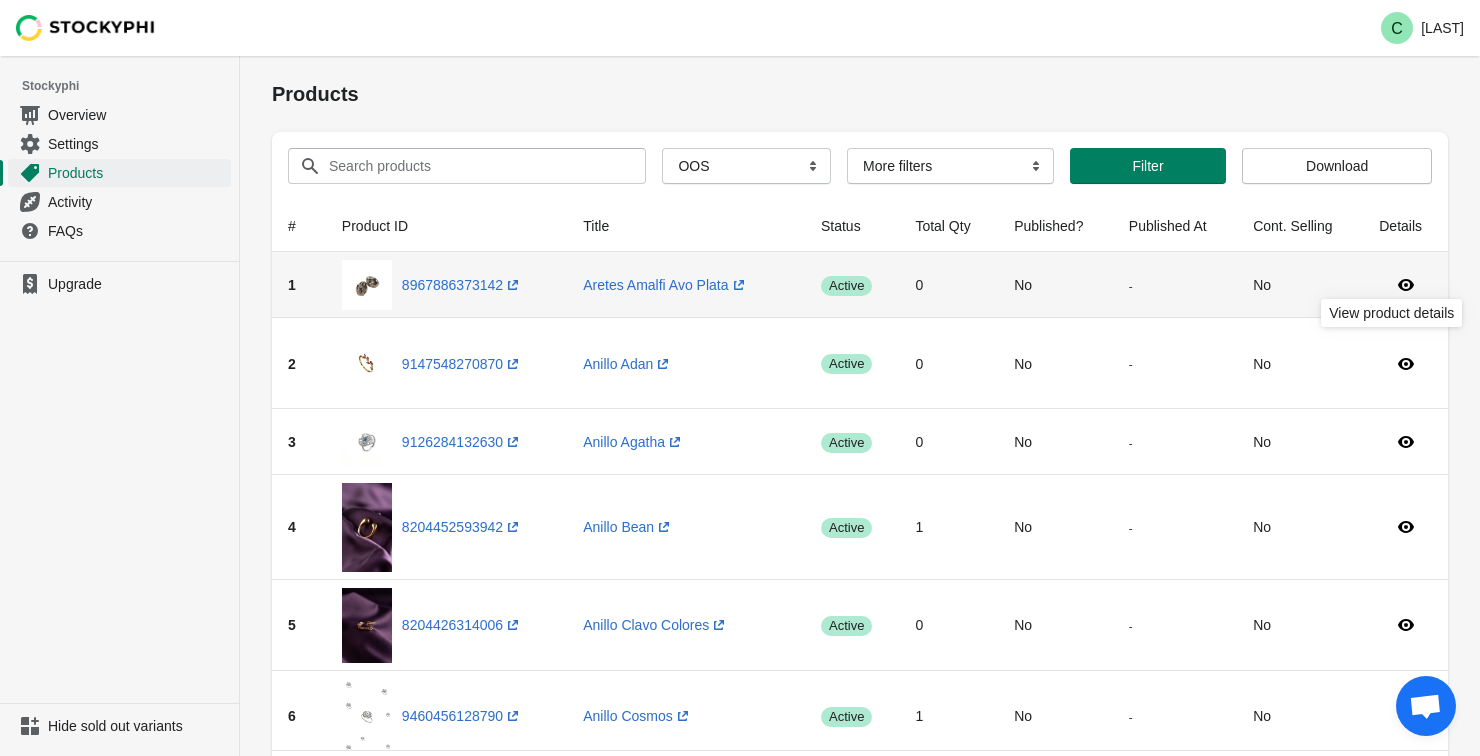 click at bounding box center (1405, 285) 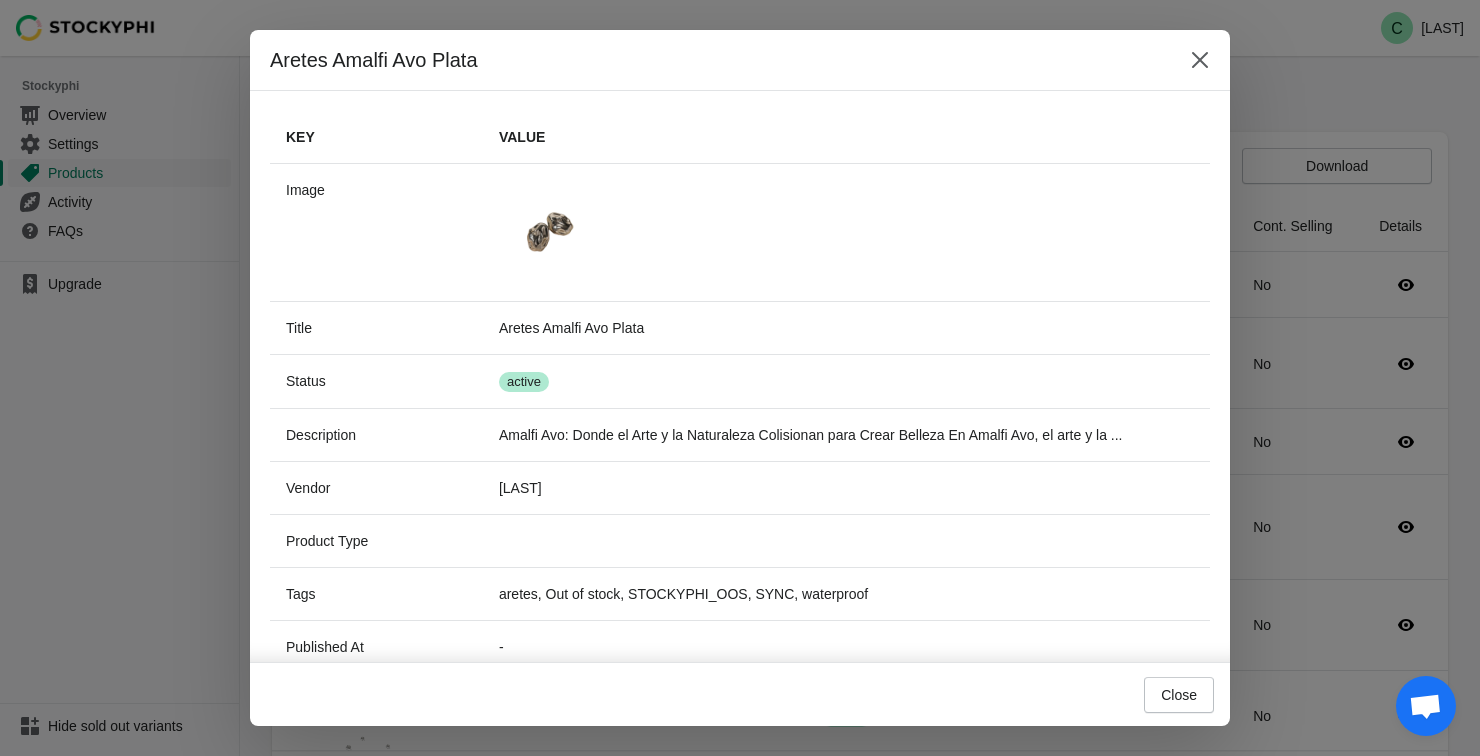 click on "Aretes Amalfi Avo Plata Key Value Image Title Aretes Amalfi Avo Plata Status Success  active Description Amalfi Avo: Donde el Arte y la Naturaleza Colisionan para Crear Belleza En Amalfi Avo, el arte y la ... Vendor CarloGreco Product Type Tags aretes, Out of stock, STOCKYPHI_OOS, SYNC, waterproof Published At - Created At 2023-12-08 7:56:2 am Updated At 2025-06-18 20:21:17 pm Total Inventory 0 Available No Redirected No App Activities Action Time Inventory Qty Comment Close" at bounding box center (740, 378) 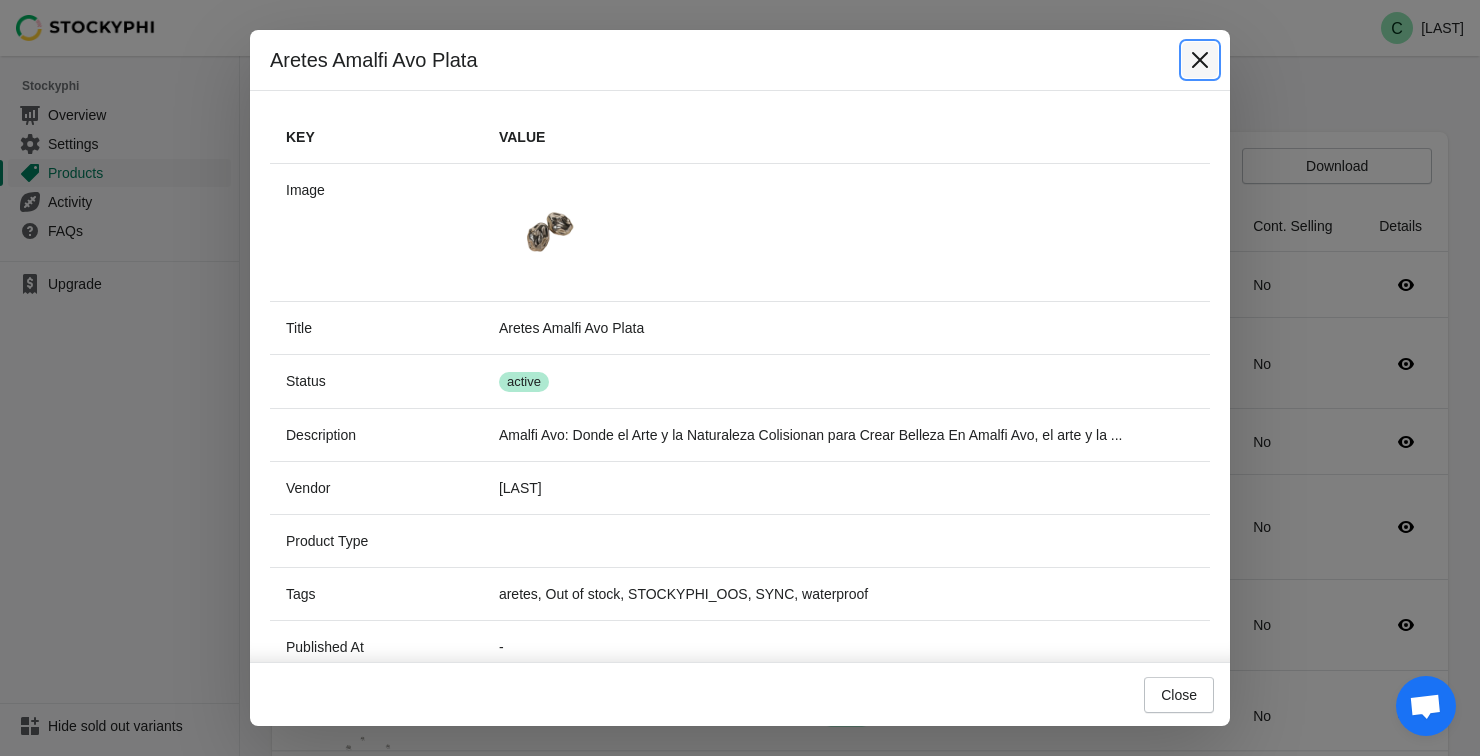 click 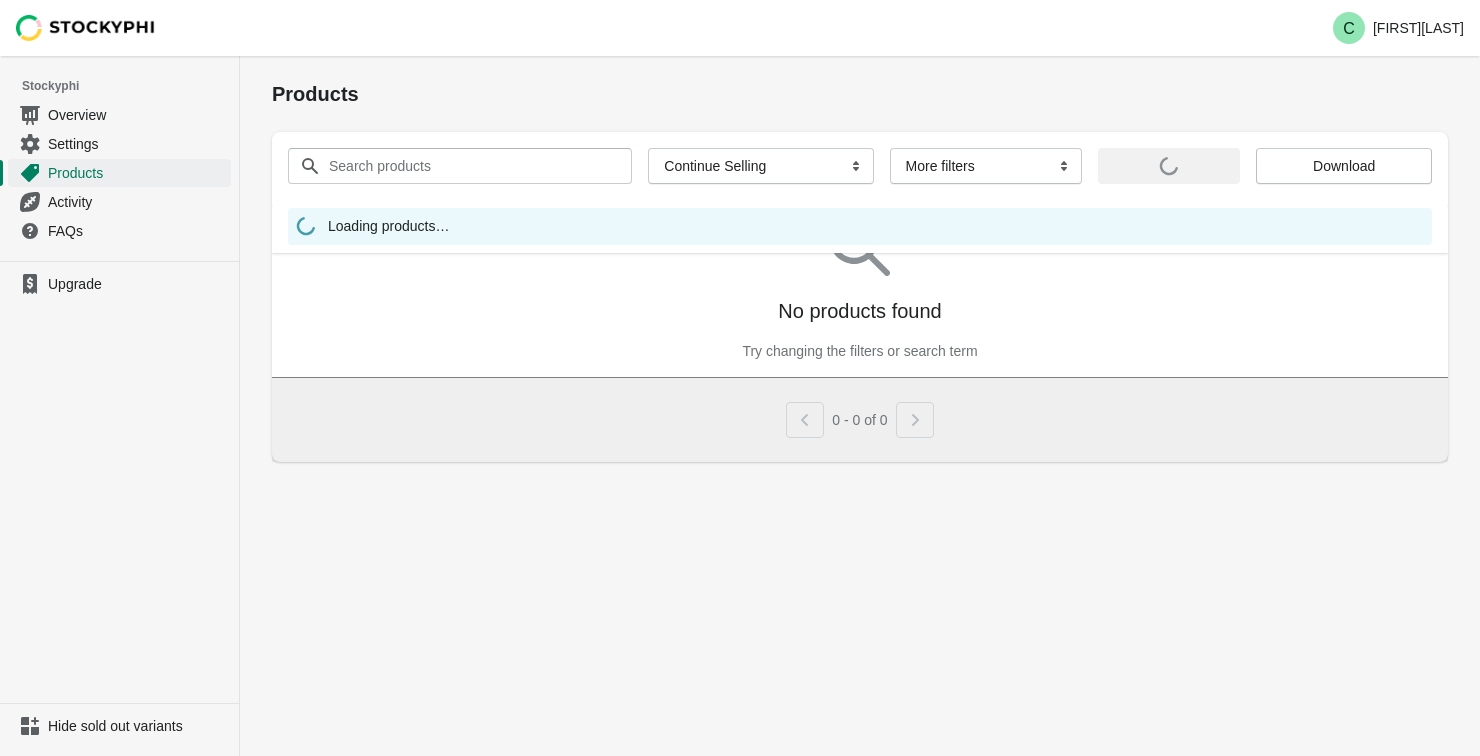 scroll, scrollTop: 0, scrollLeft: 0, axis: both 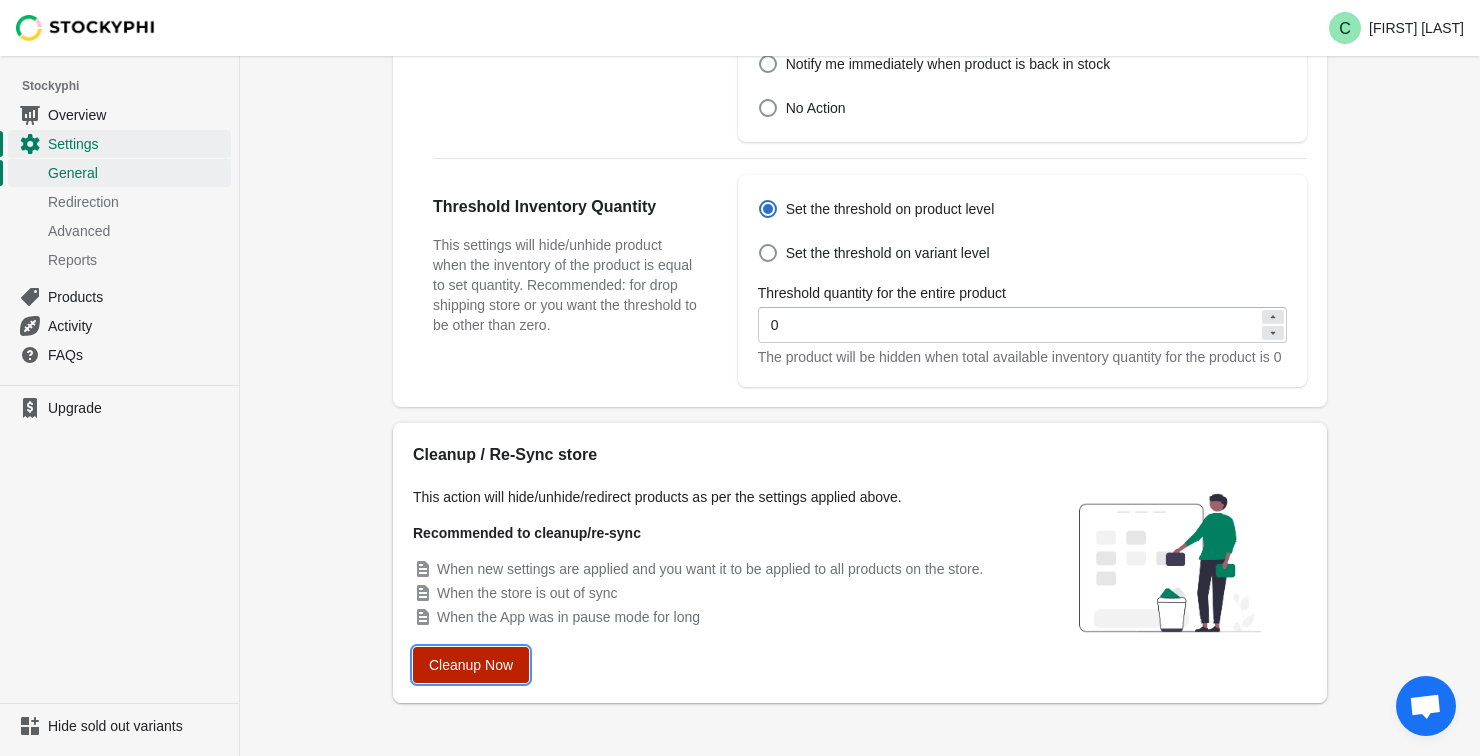 click on "Cleanup Now" at bounding box center (471, 665) 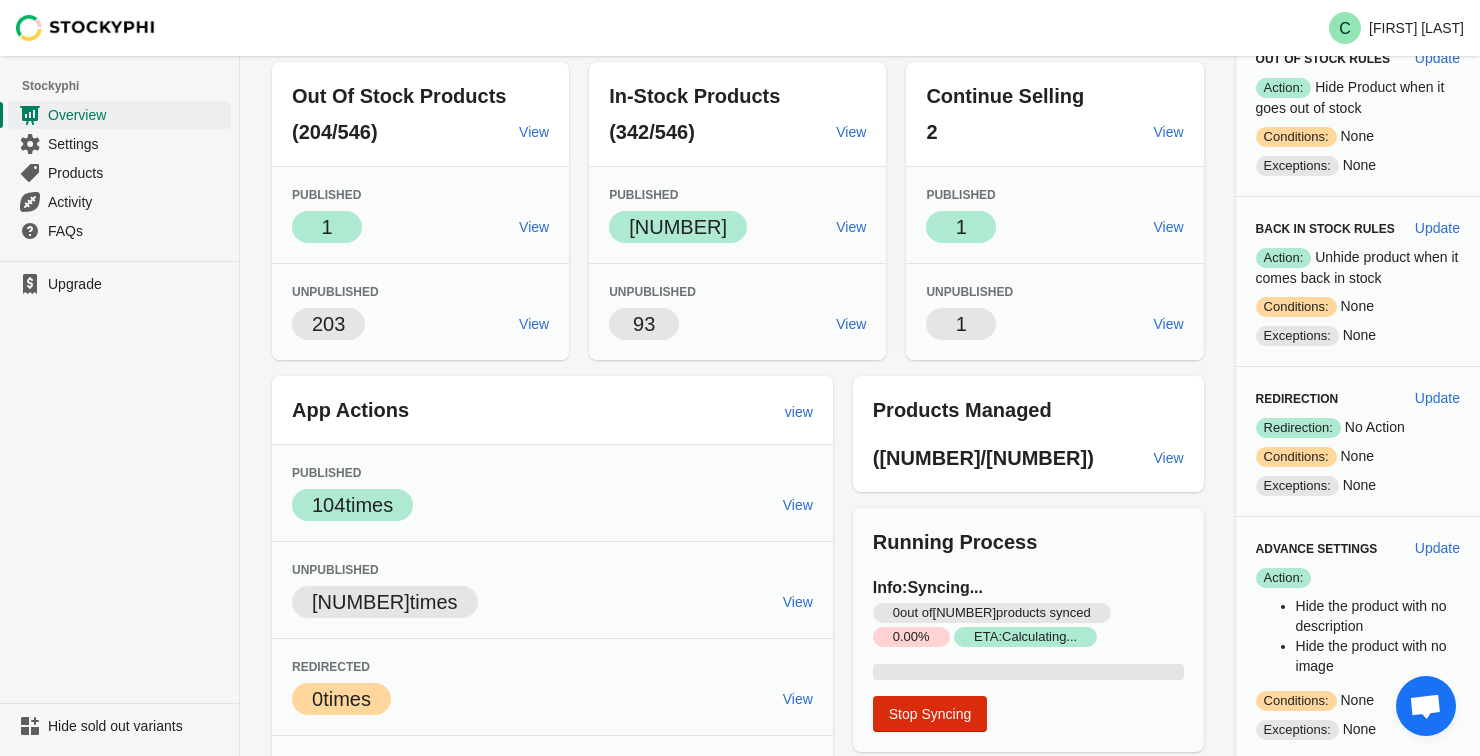 scroll, scrollTop: 97, scrollLeft: 0, axis: vertical 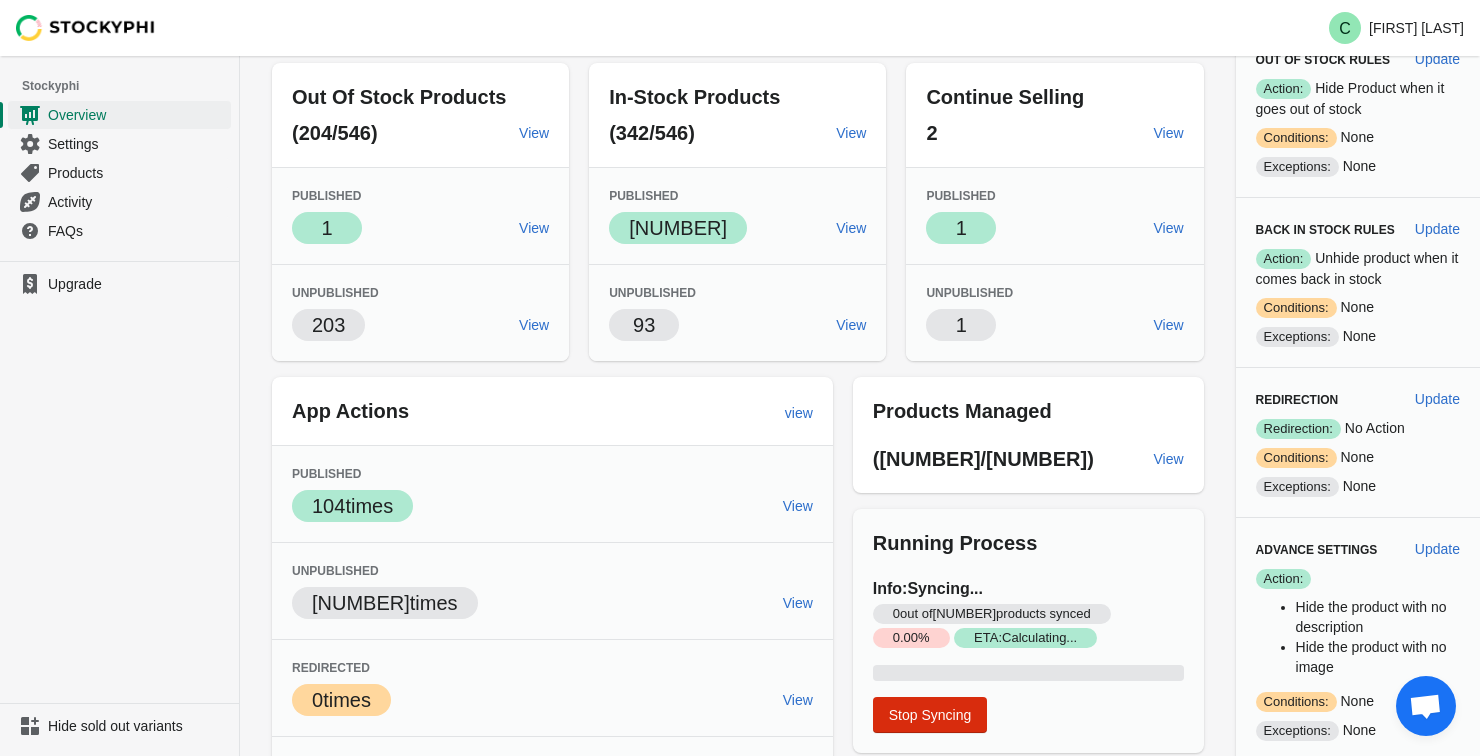 click at bounding box center [1426, 706] 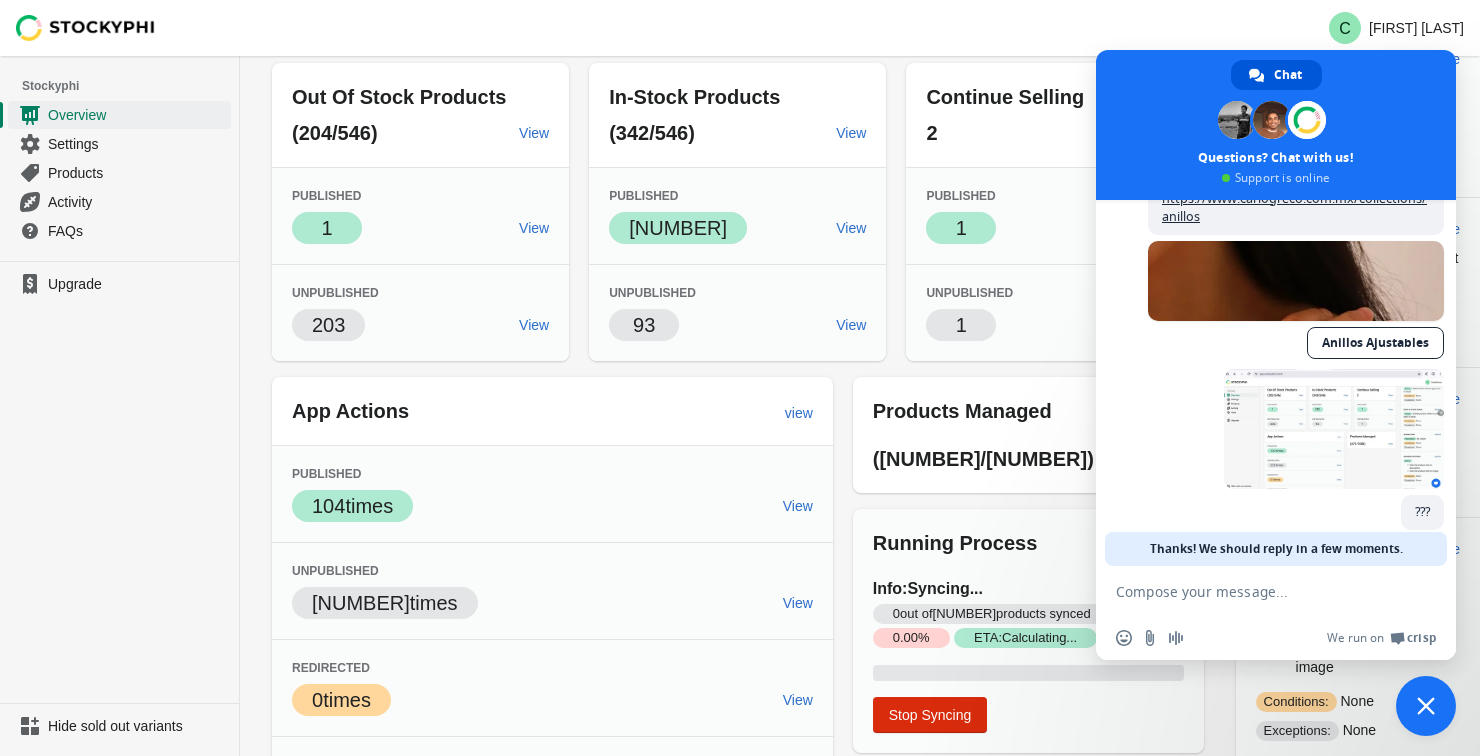 scroll, scrollTop: 210, scrollLeft: 0, axis: vertical 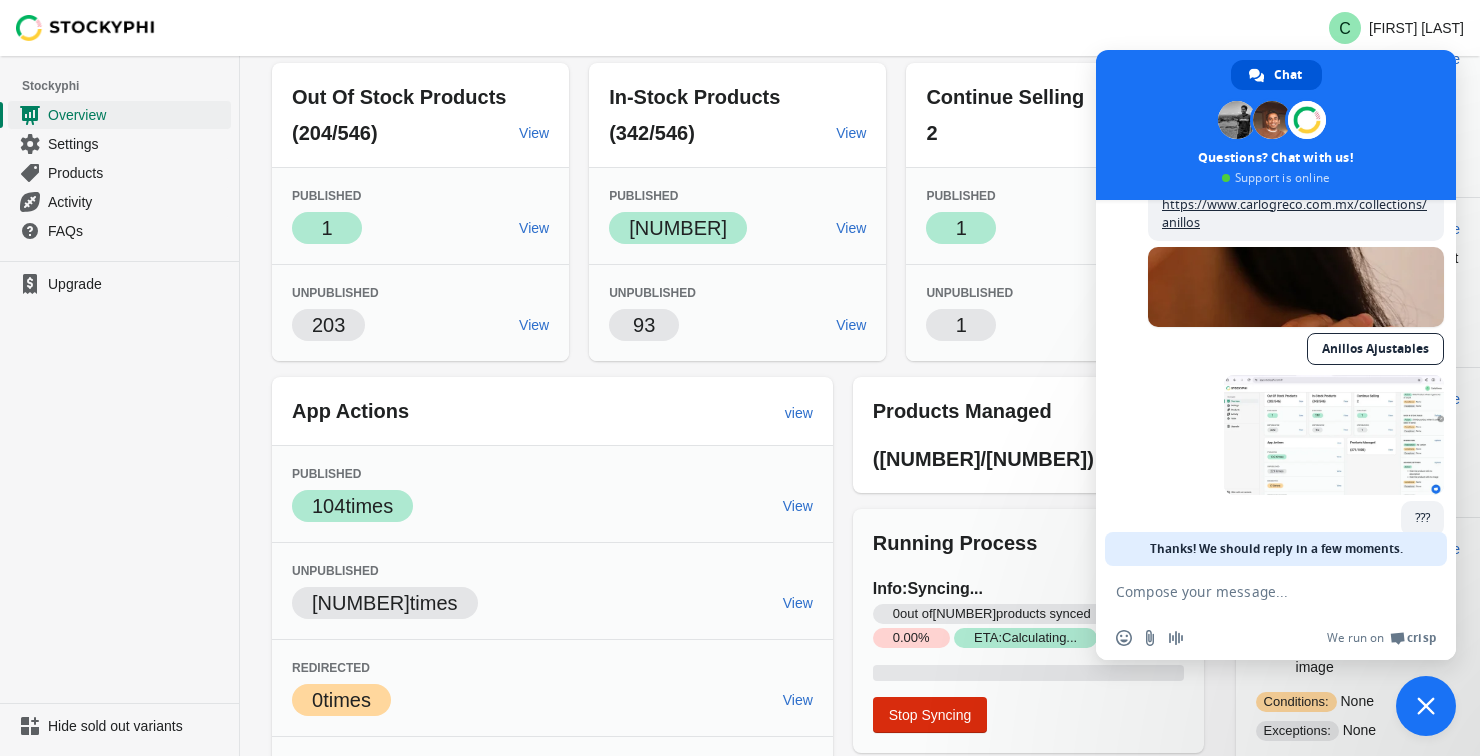 click on "Unpublished [NUMBER] View" at bounding box center [1054, 312] 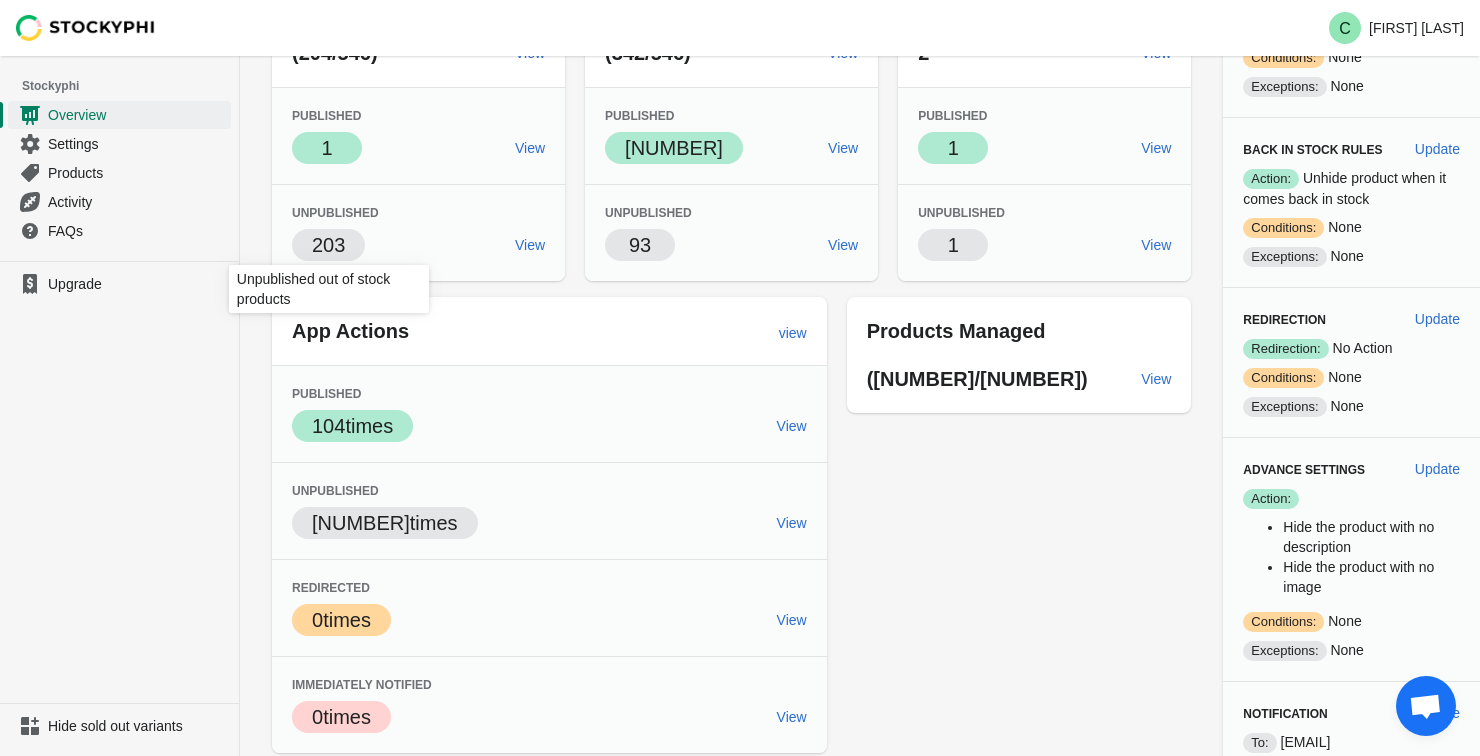 scroll, scrollTop: 196, scrollLeft: 0, axis: vertical 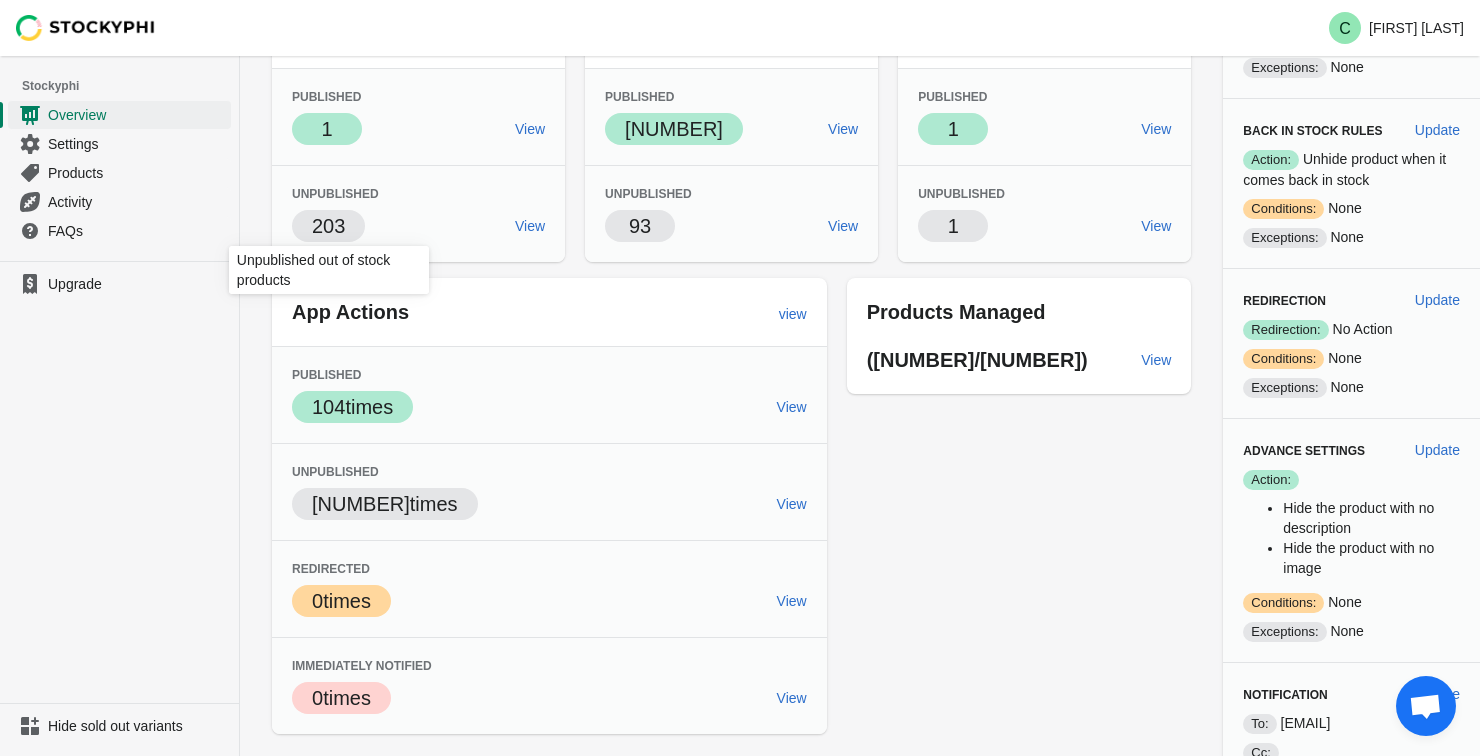 click on "Out Of Stock Products ([NUMBER]/[NUMBER]) View Published Success [NUMBER] View Unpublished [NUMBER] View In-Stock Products ([NUMBER]/[NUMBER]) View Published Success [NUMBER] View Unpublished [NUMBER] View Continue Selling [NUMBER] View Published Success [NUMBER] View Unpublished [NUMBER] View App Actions view Published Success [NUMBER] times View Unpublished [NUMBER] times View Redirected Warning [NUMBER] times View Immediately Notified Critical [NUMBER] times View Products Managed ([NUMBER]/[NUMBER]) View" at bounding box center (721, 341) 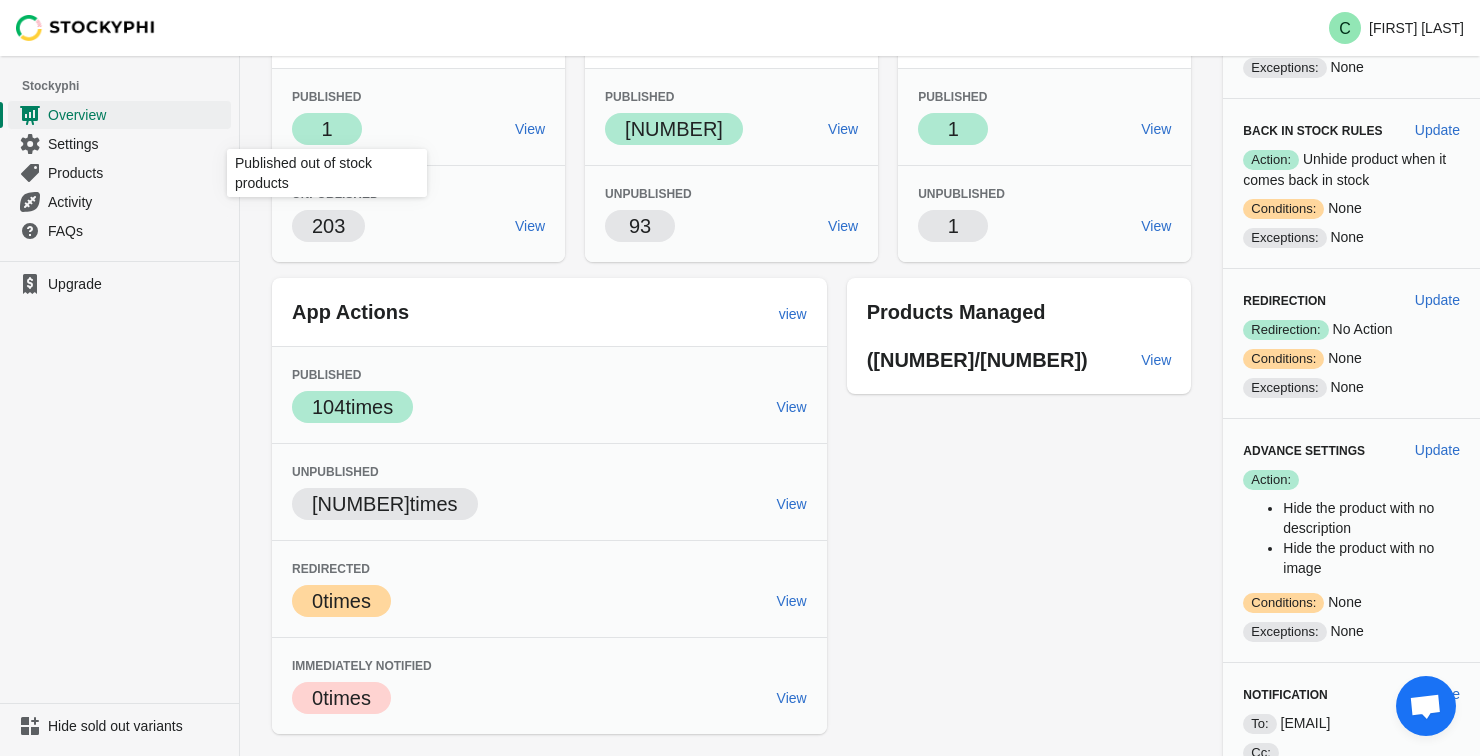scroll, scrollTop: 148, scrollLeft: 0, axis: vertical 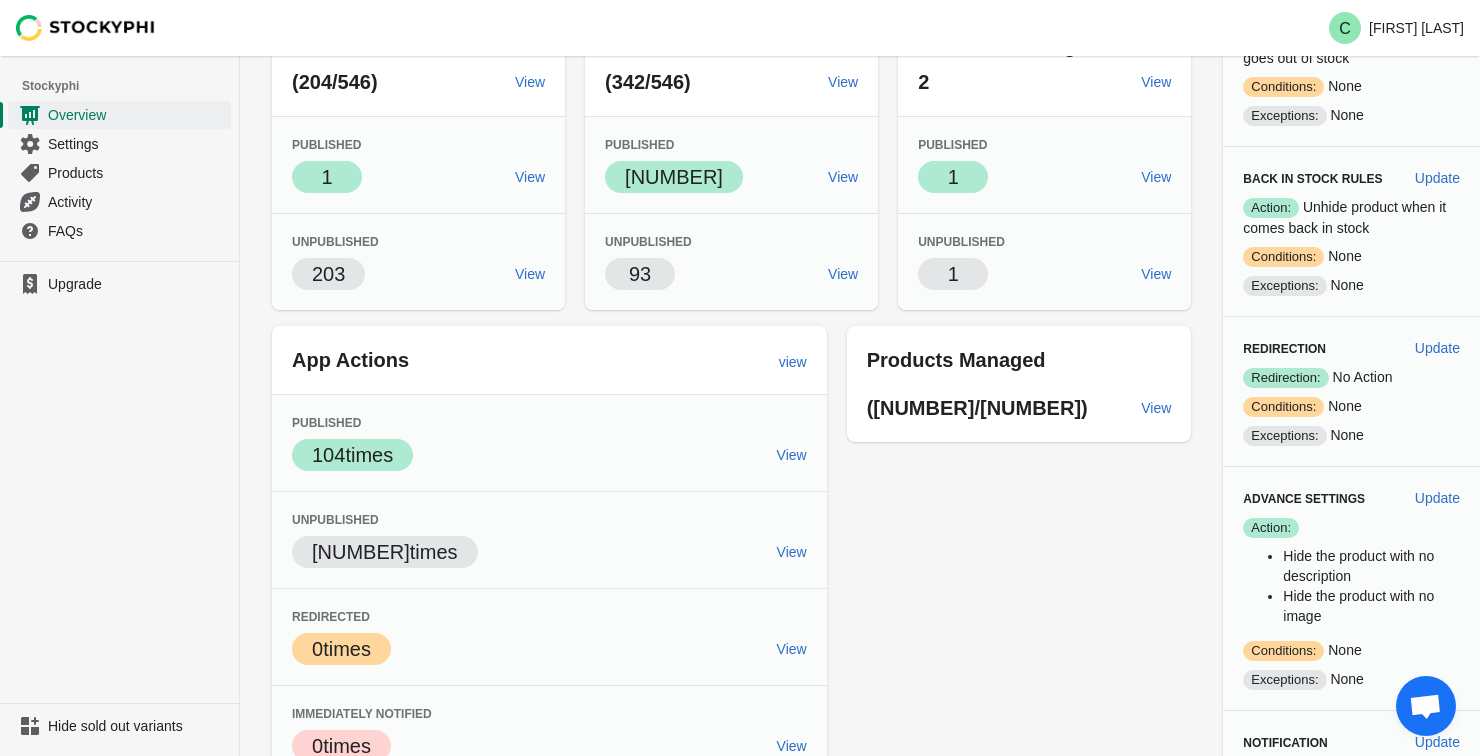 click at bounding box center [1425, 708] 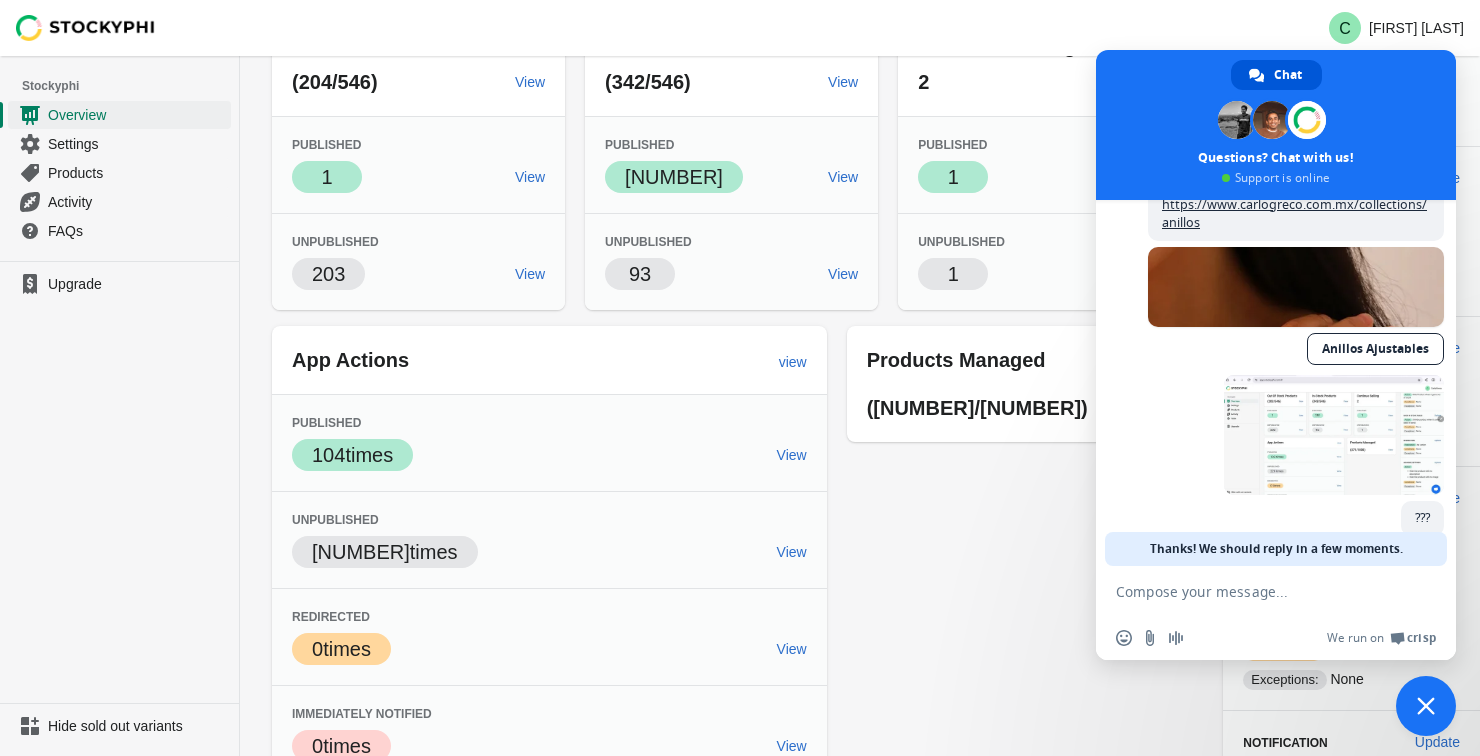 scroll, scrollTop: 239, scrollLeft: 0, axis: vertical 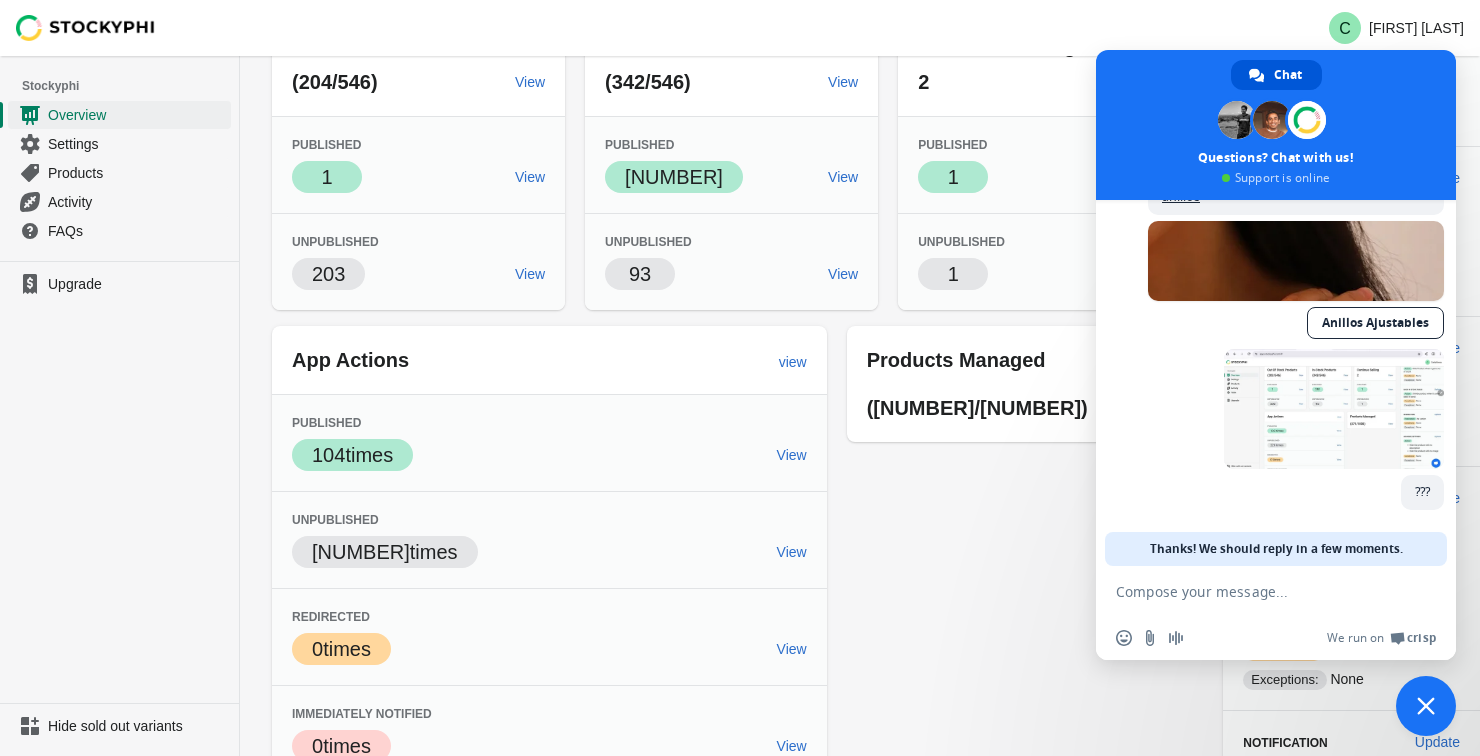 click at bounding box center (1256, 591) 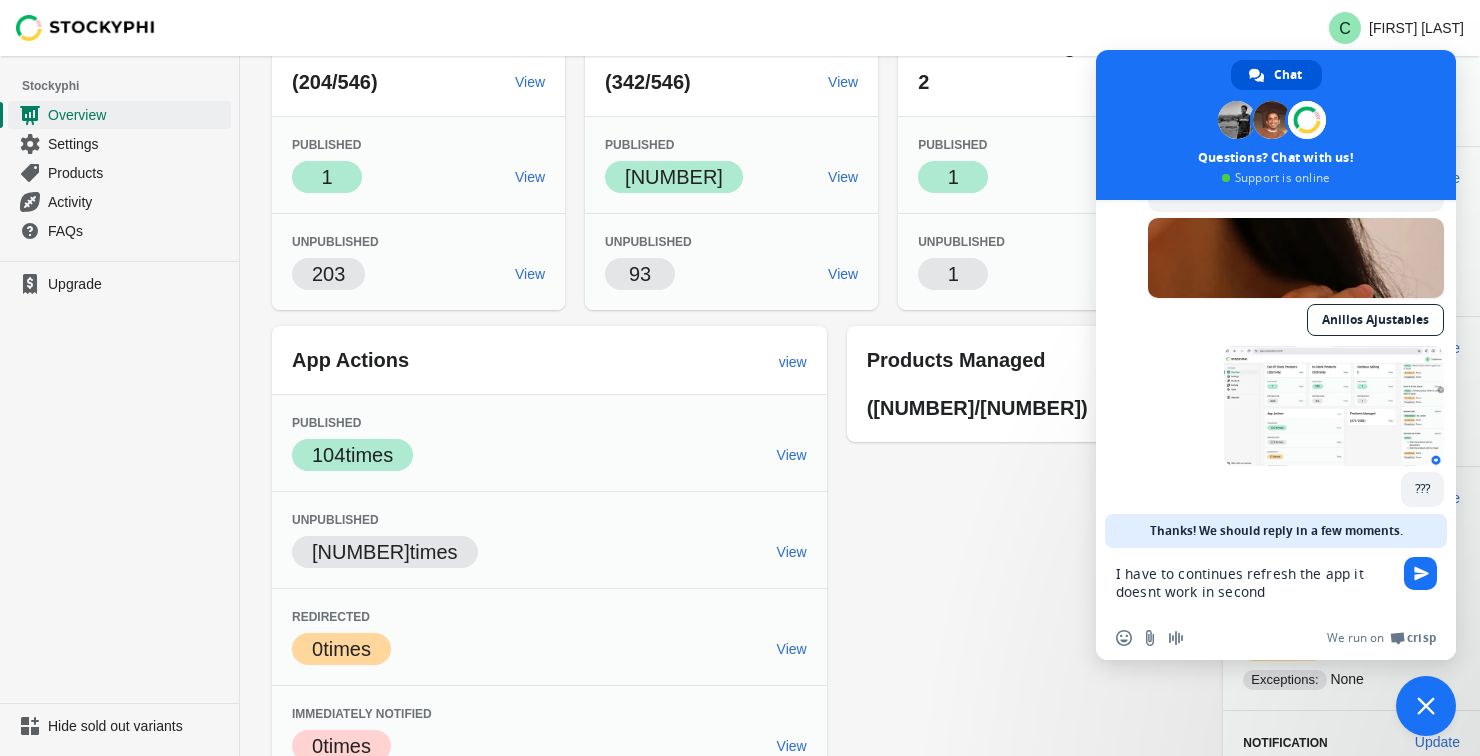 type on "I have to continues refresh the app it doesnt work in seconds" 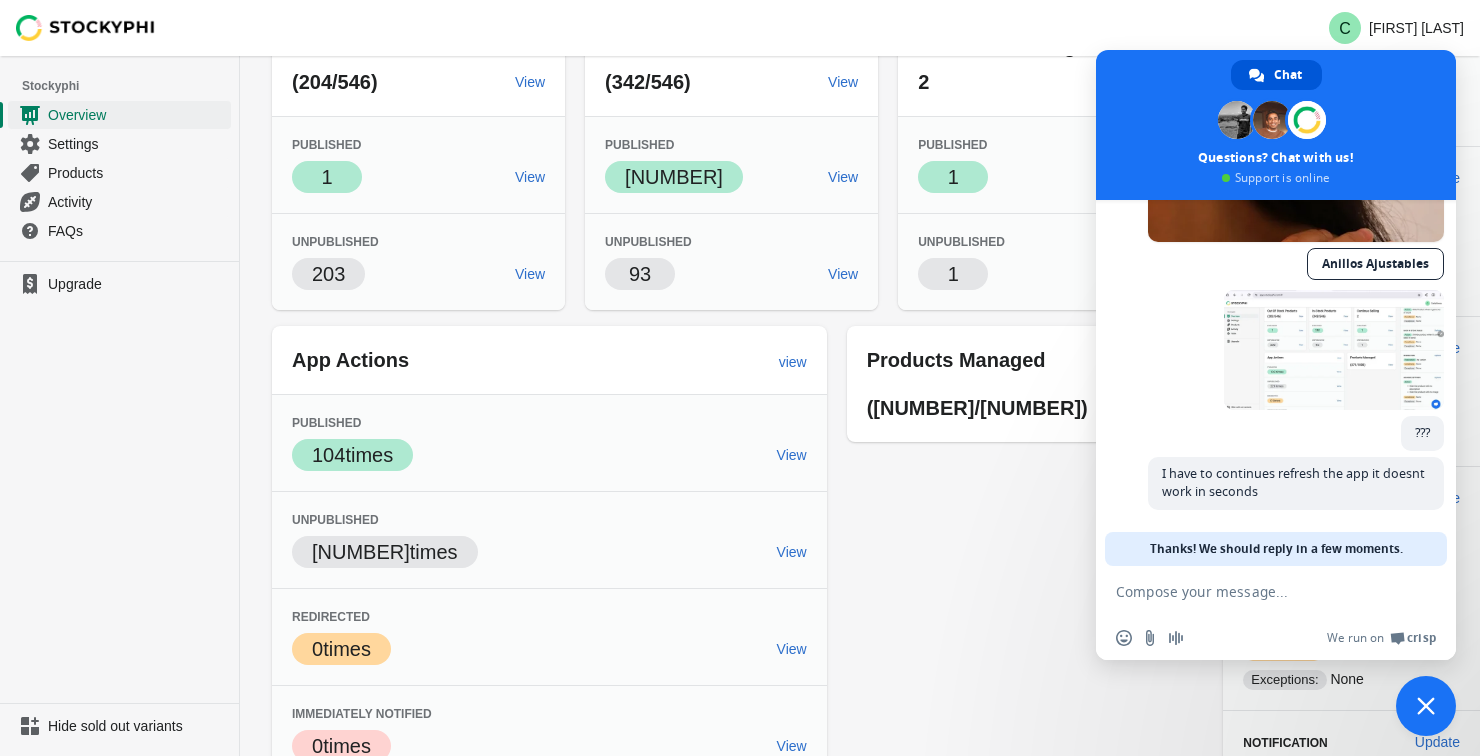 scroll, scrollTop: 299, scrollLeft: 0, axis: vertical 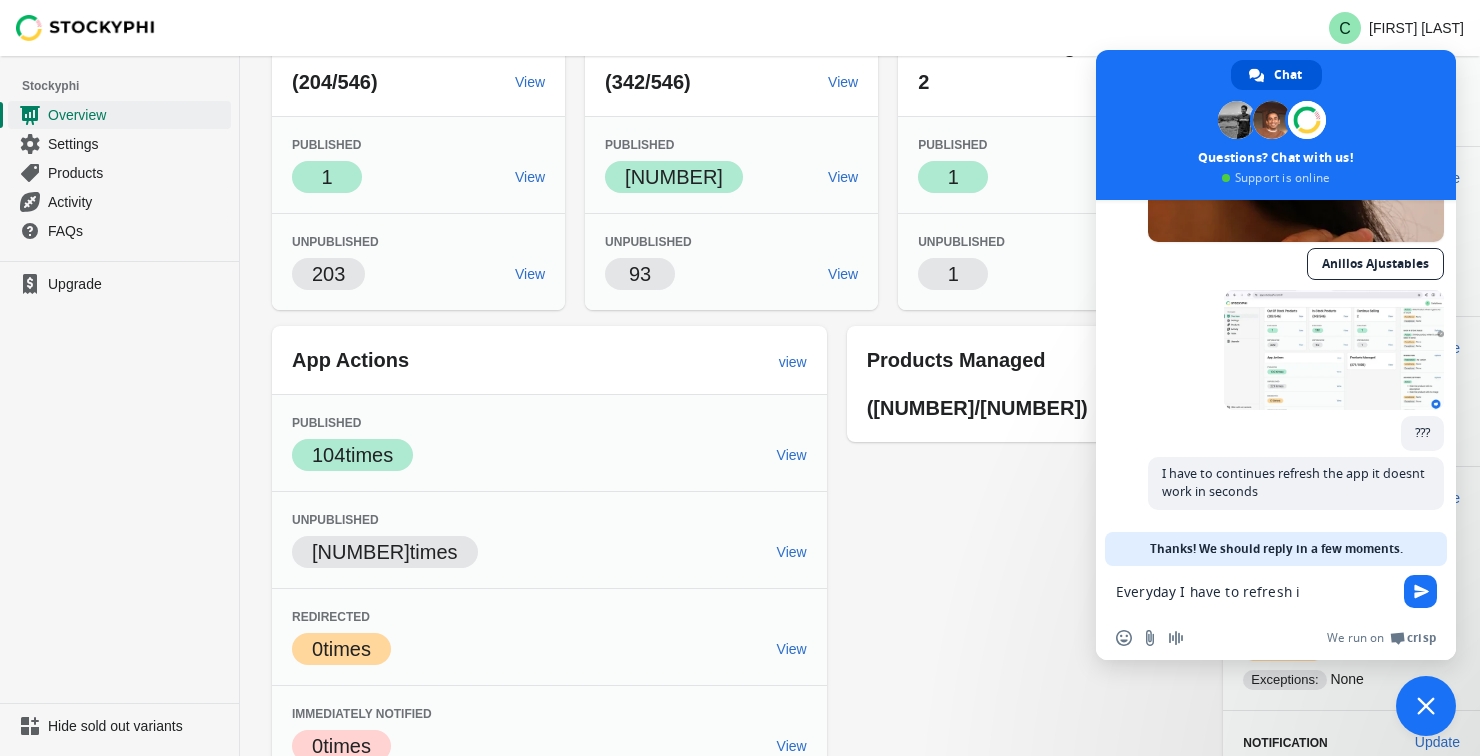 type on "Everyday I have to refresh ir" 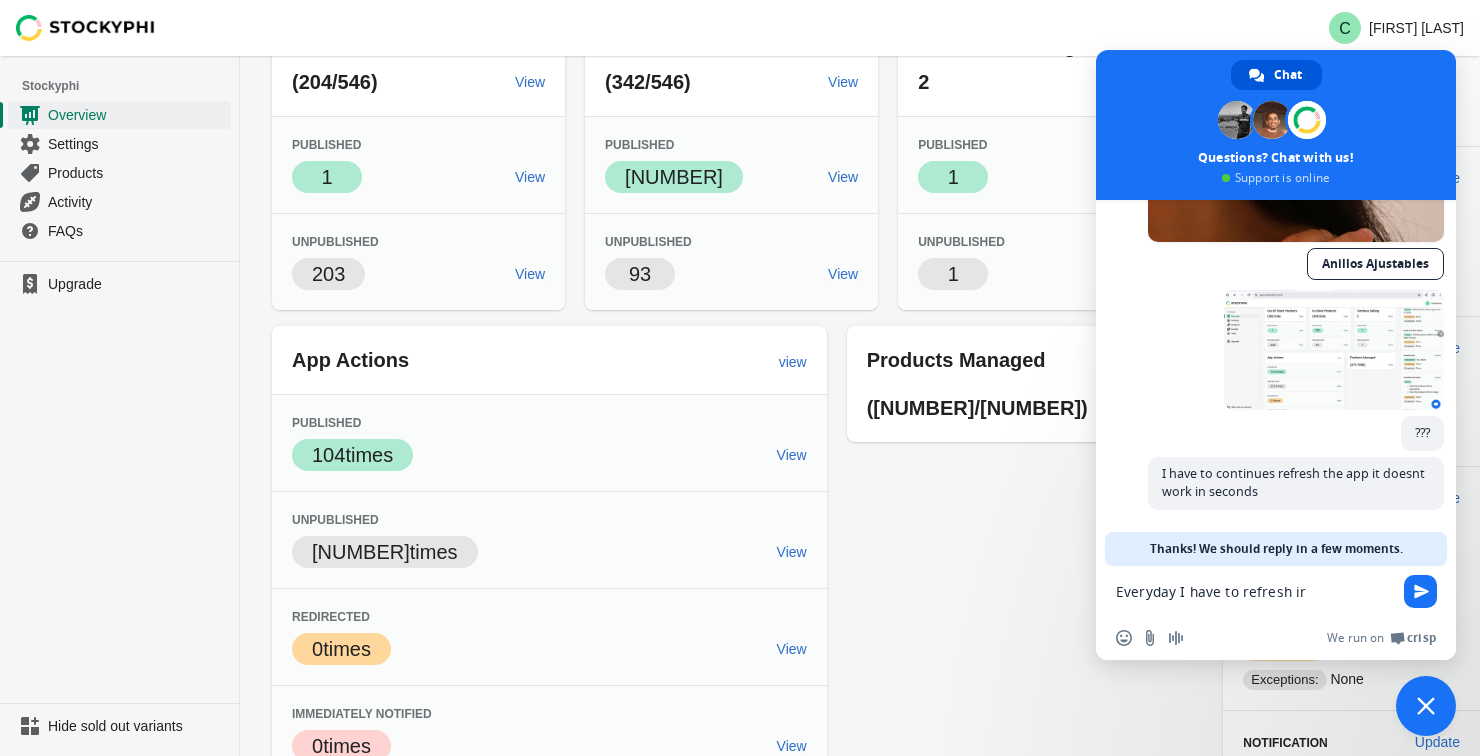 type 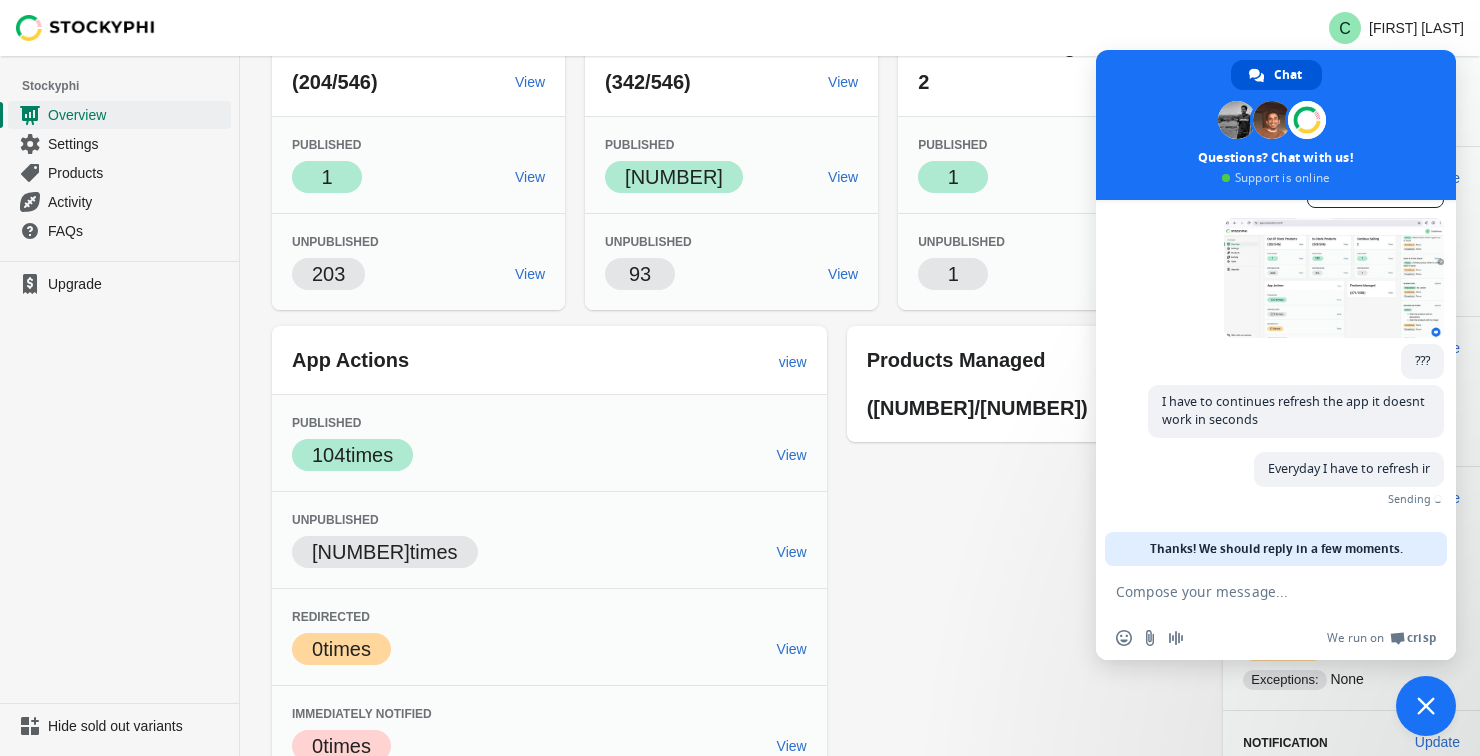 scroll, scrollTop: 341, scrollLeft: 0, axis: vertical 